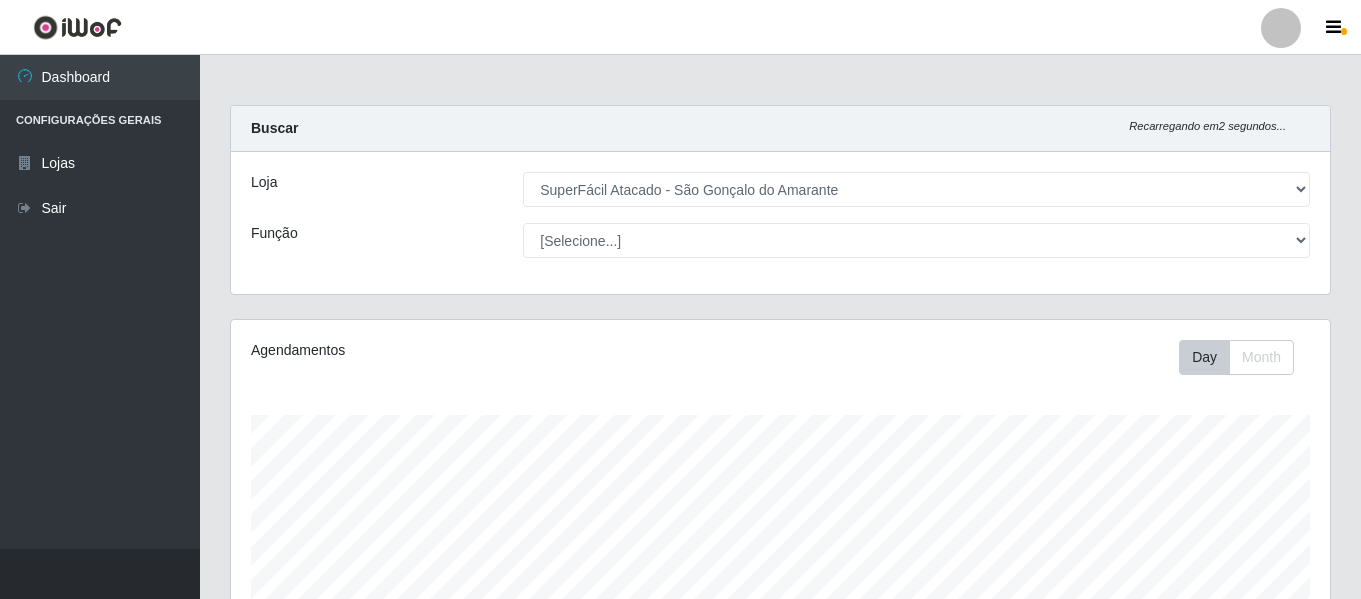 select on "408" 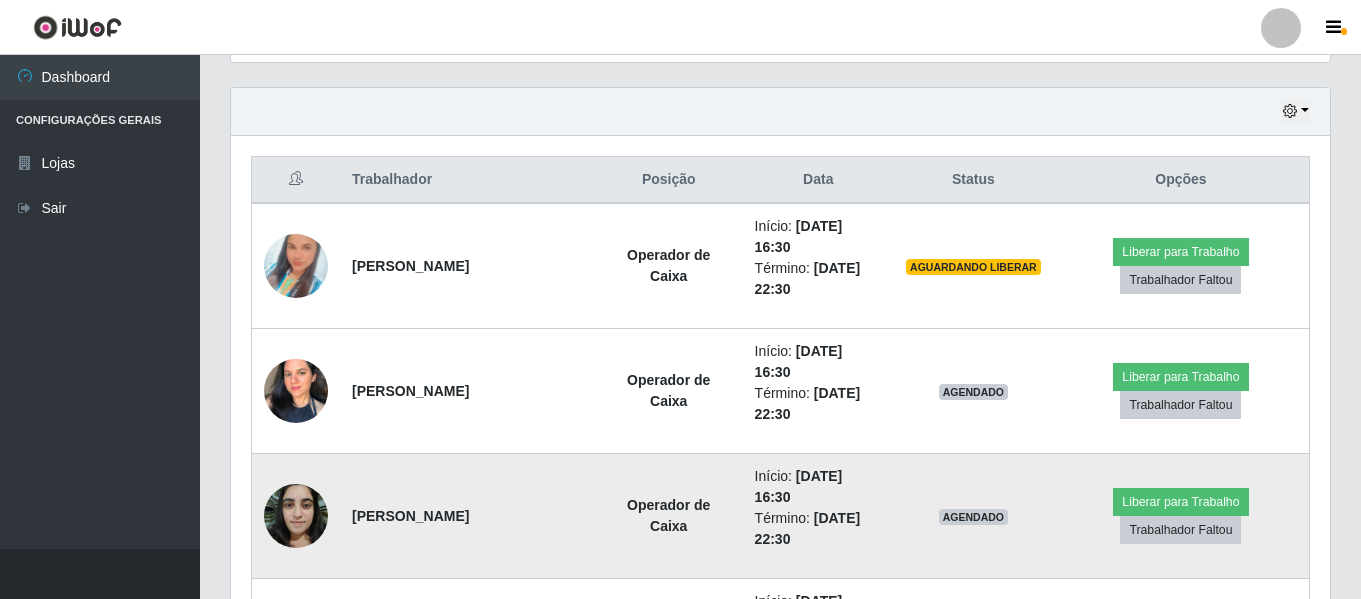 scroll, scrollTop: 999585, scrollLeft: 998901, axis: both 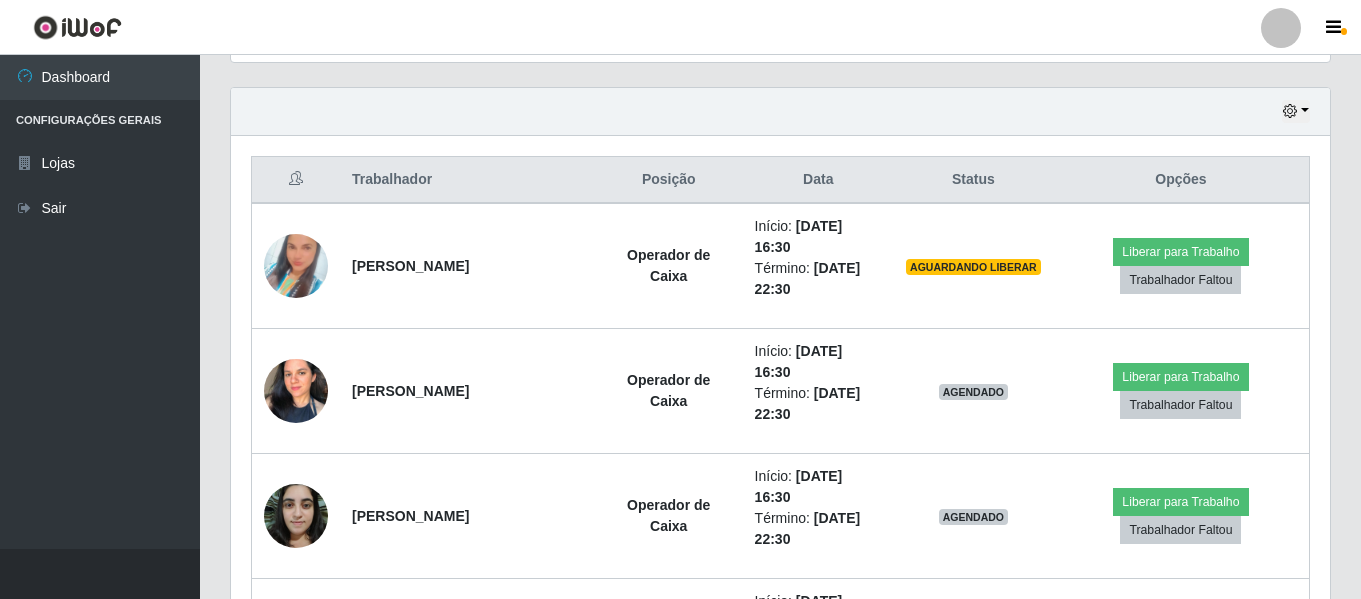 click on "Trabalhador Posição Data Status Opções Janaina Carla Silva de Souza Operador de Caixa   Início:   17/07/2025, 16:30 Término:   17/07/2025, 22:30 AGUARDANDO LIBERAR Liberar para Trabalho Trabalhador Faltou Carolin Carvalho da Silva  Operador de Caixa   Início:   17/07/2025, 16:30 Término:   17/07/2025, 22:30 AGENDADO Liberar para Trabalho Trabalhador Faltou Amanda Maria Menezes Rocha da Costa  Operador de Caixa   Início:   17/07/2025, 16:30 Término:   17/07/2025, 22:30 AGENDADO Liberar para Trabalho Trabalhador Faltou Manoel Williams de Lima Paula  Operador de Caixa   Início:   17/07/2025, 16:30 Término:   17/07/2025, 22:30 AGENDADO Liberar para Trabalho Trabalhador Faltou Bárbara Stephy Paulino da Silva Embalador   Início:   17/07/2025, 16:30 Término:   17/07/2025, 22:30 AGENDADO Liberar para Trabalho Trabalhador Faltou Arthur Alves Xavier  Embalador   Início:   17/07/2025, 16:30 Término:   17/07/2025, 22:30 AGENDADO Liberar para Trabalho Trabalhador Faltou Andreia Fonseca Da Silva  Embalador" at bounding box center (780, 2867) 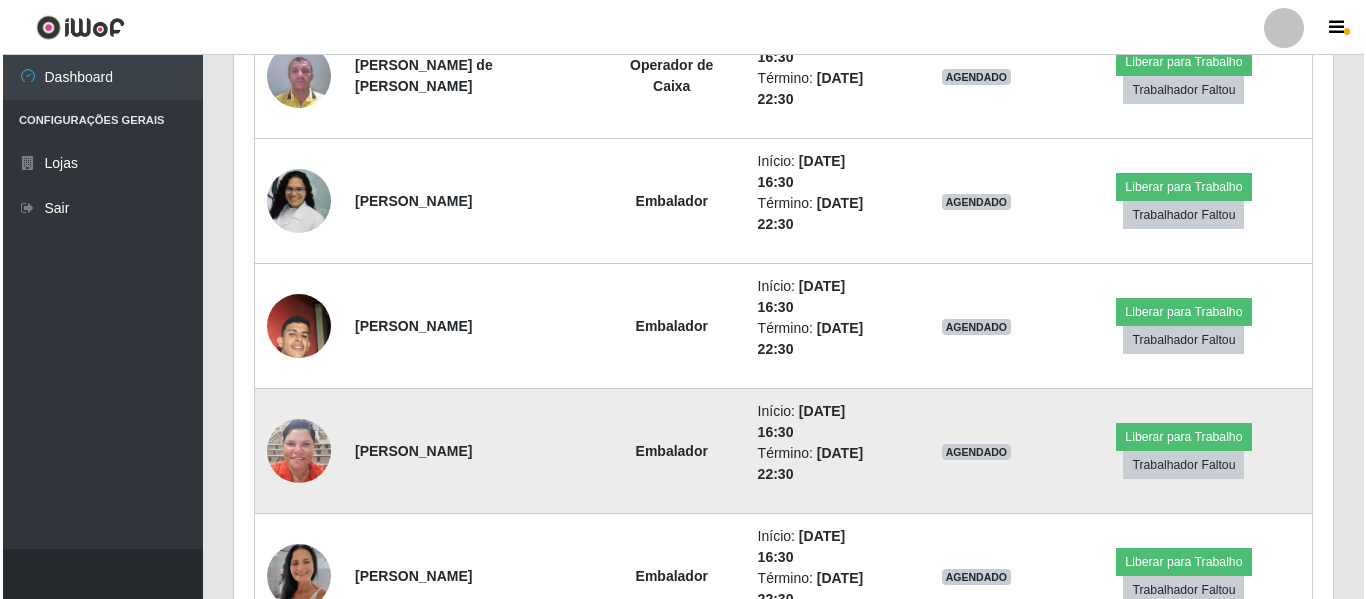 scroll, scrollTop: 1273, scrollLeft: 0, axis: vertical 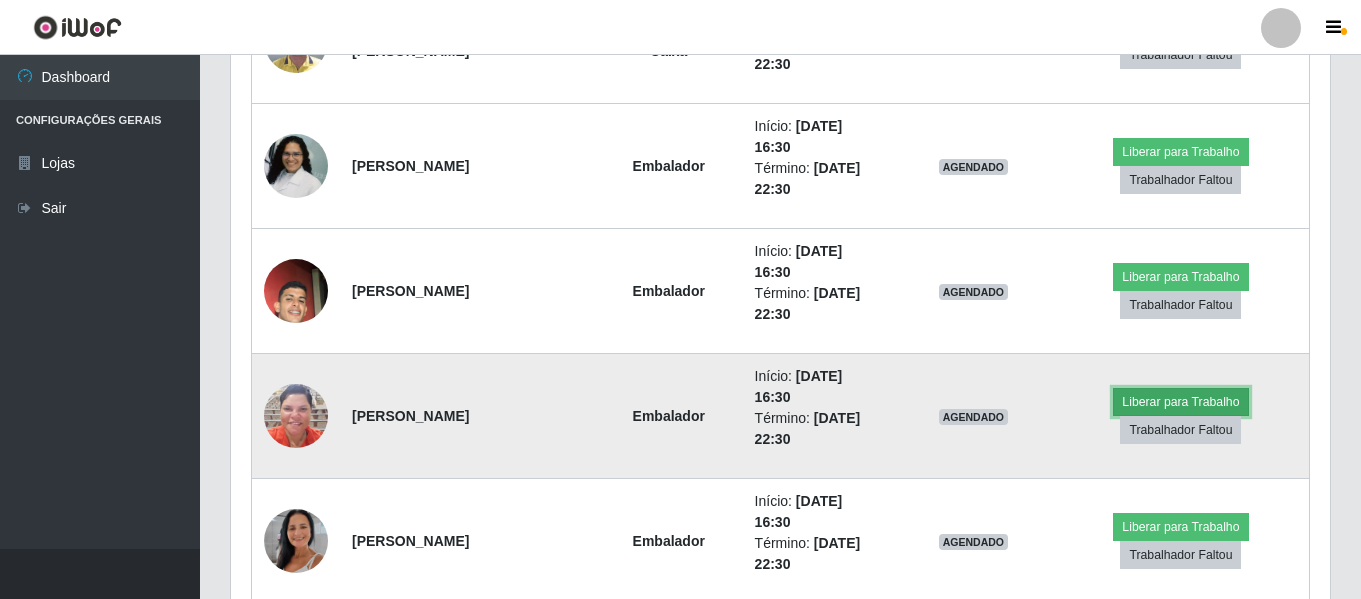 click on "Liberar para Trabalho" at bounding box center [1180, 402] 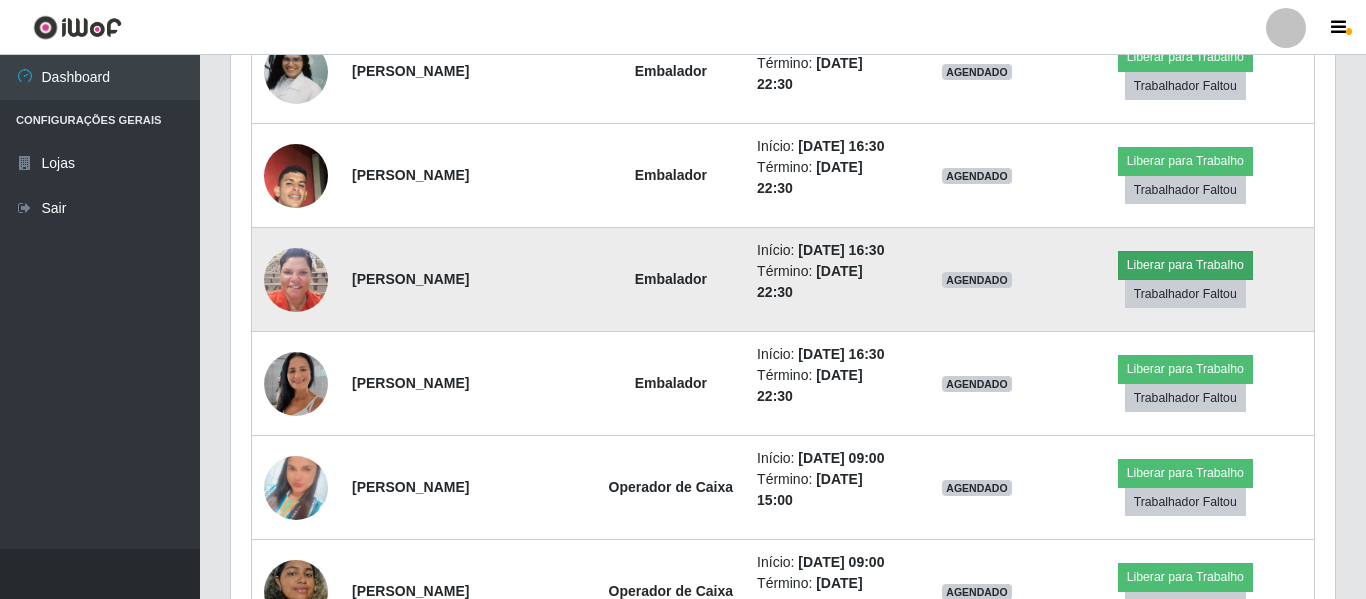 scroll, scrollTop: 999585, scrollLeft: 998911, axis: both 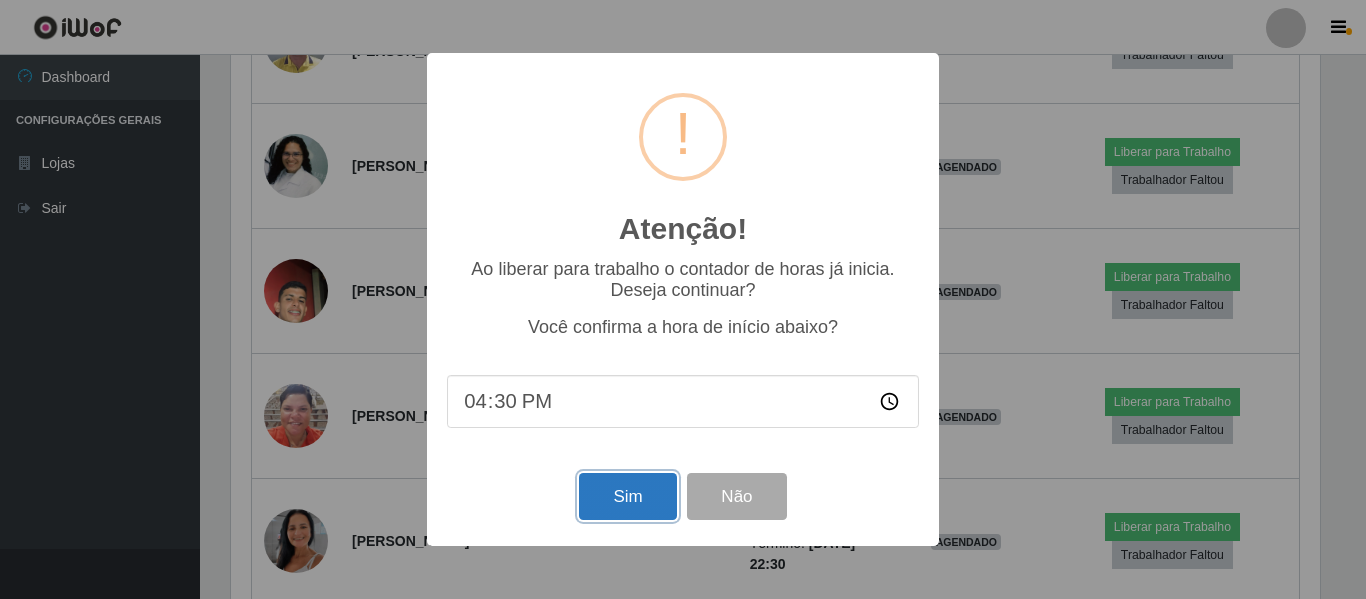 click on "Sim" at bounding box center (627, 496) 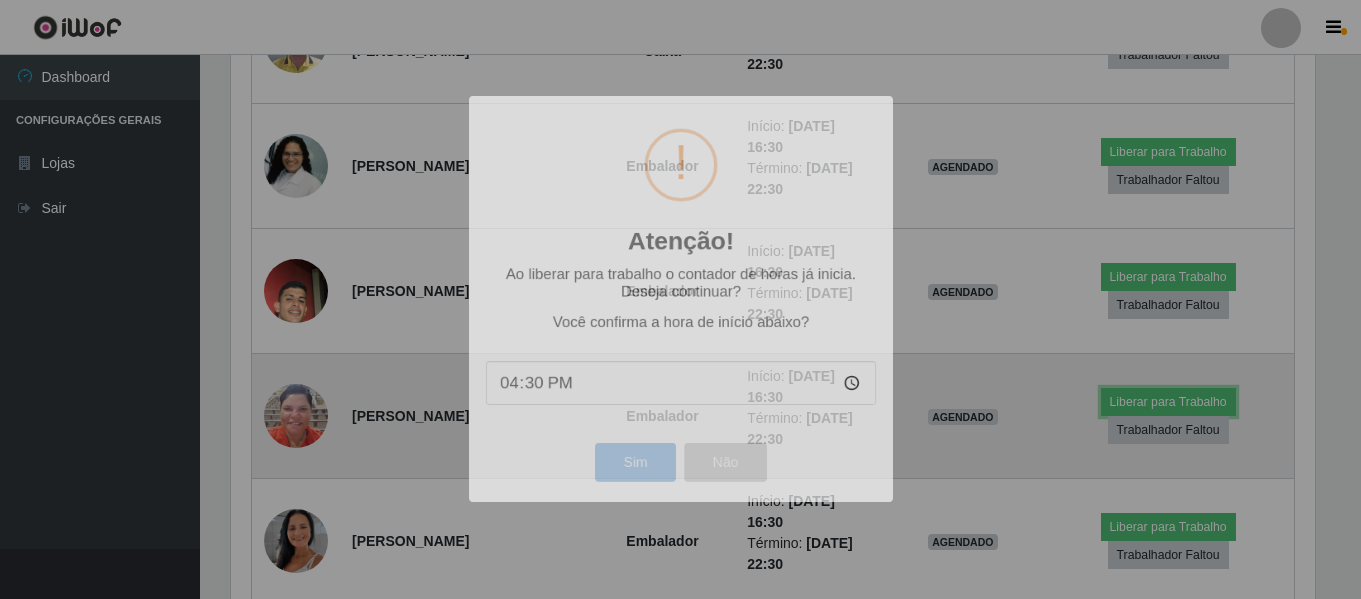 scroll, scrollTop: 999585, scrollLeft: 998901, axis: both 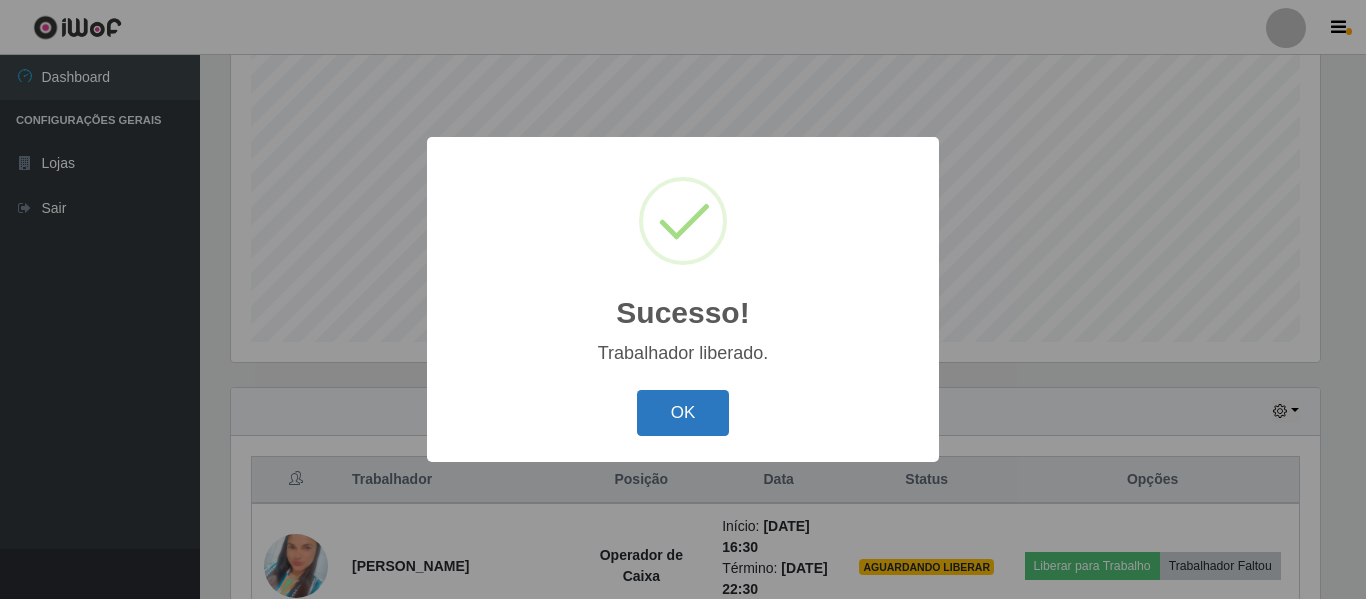 click on "OK" at bounding box center (683, 413) 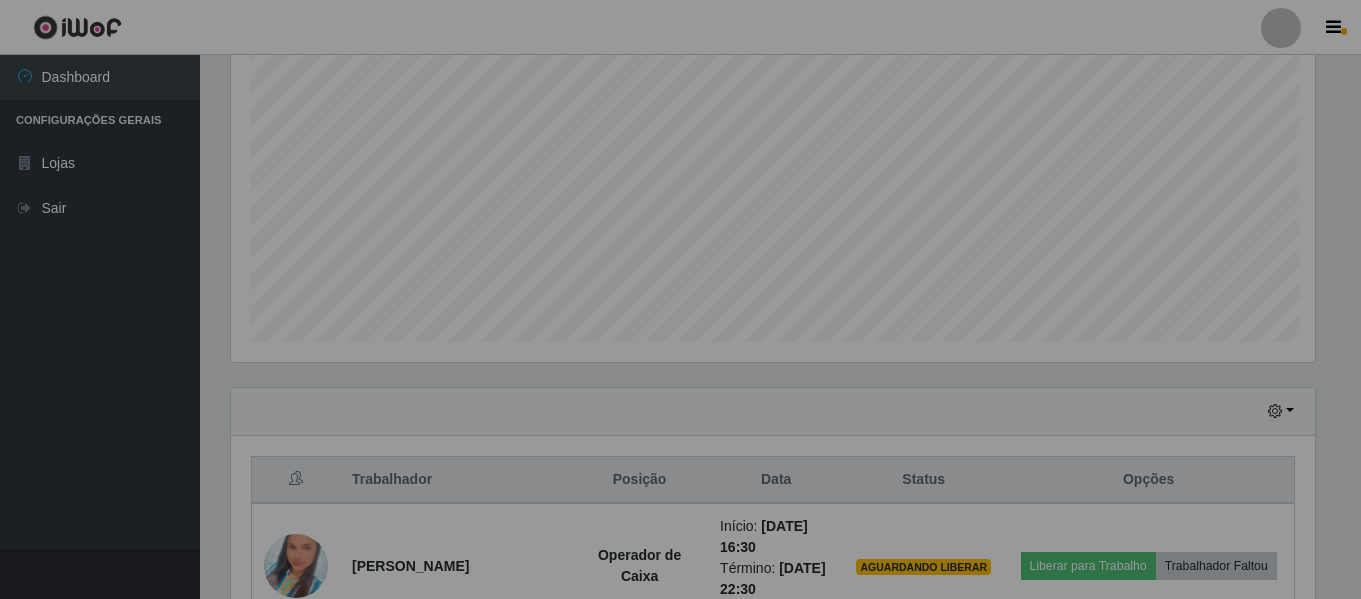scroll, scrollTop: 374, scrollLeft: 0, axis: vertical 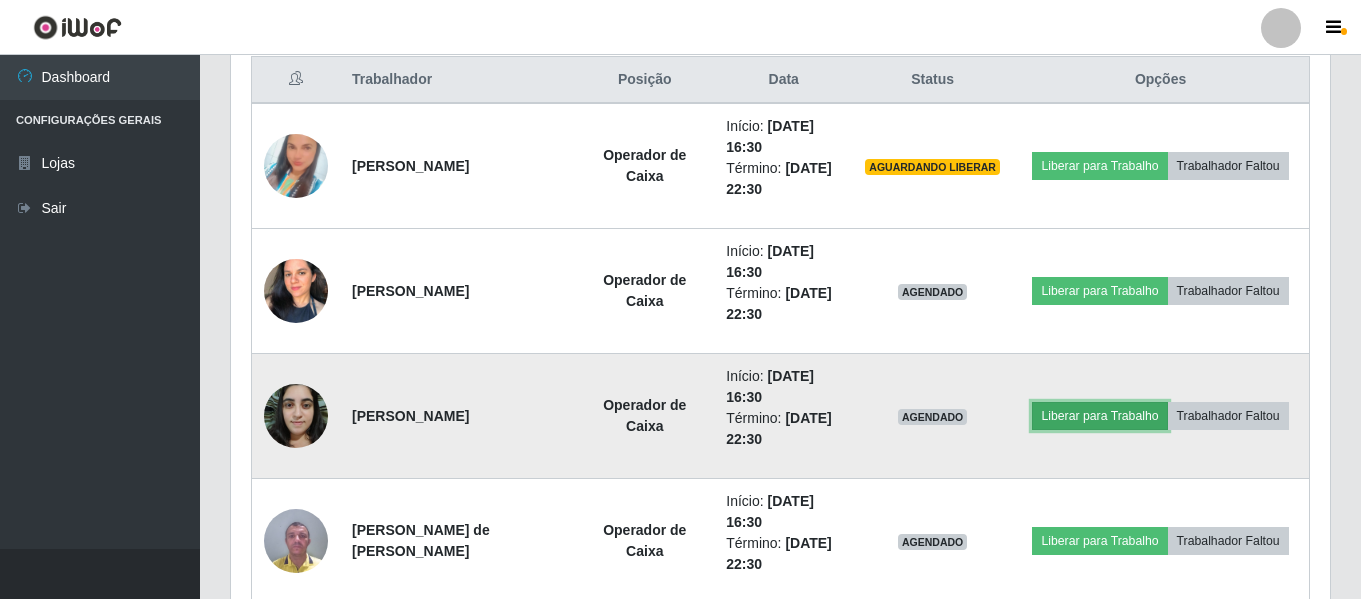 click on "Liberar para Trabalho" at bounding box center (1099, 416) 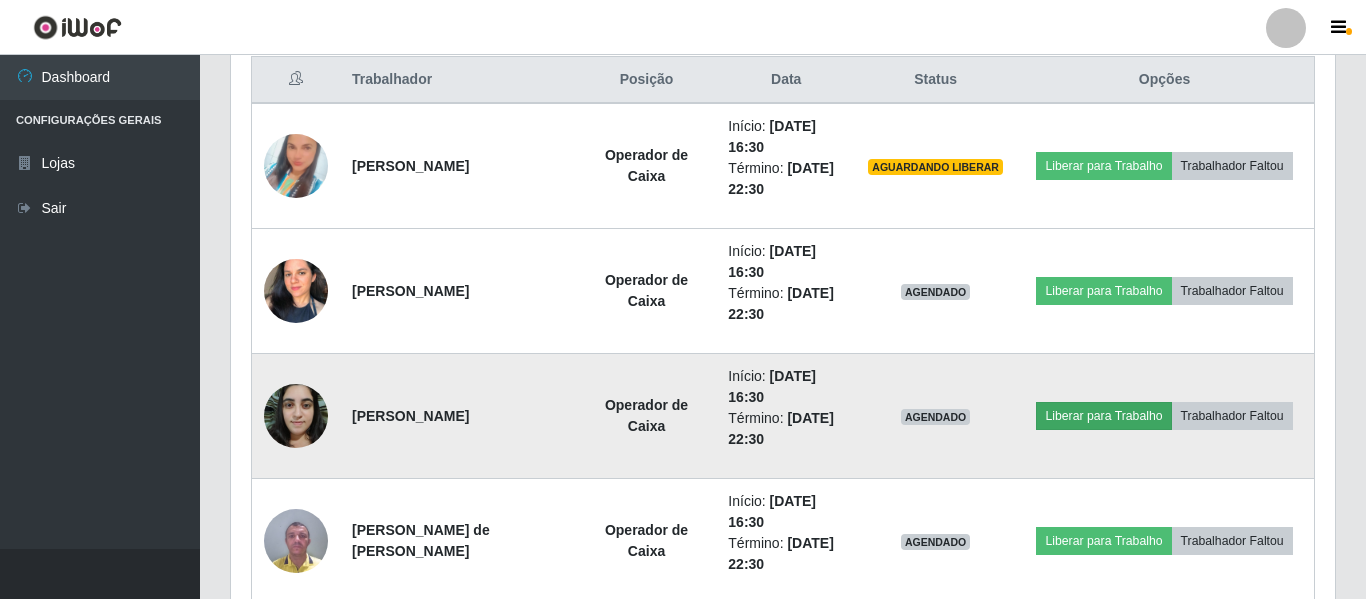 scroll, scrollTop: 999585, scrollLeft: 998911, axis: both 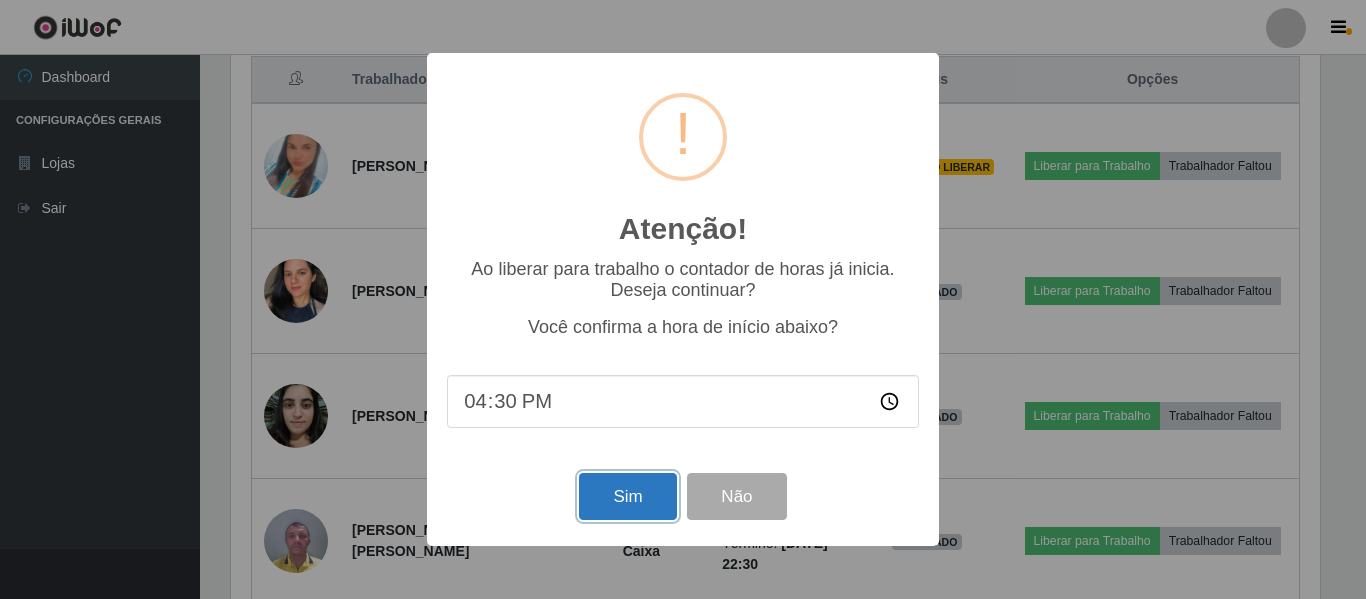 click on "Sim" at bounding box center (627, 496) 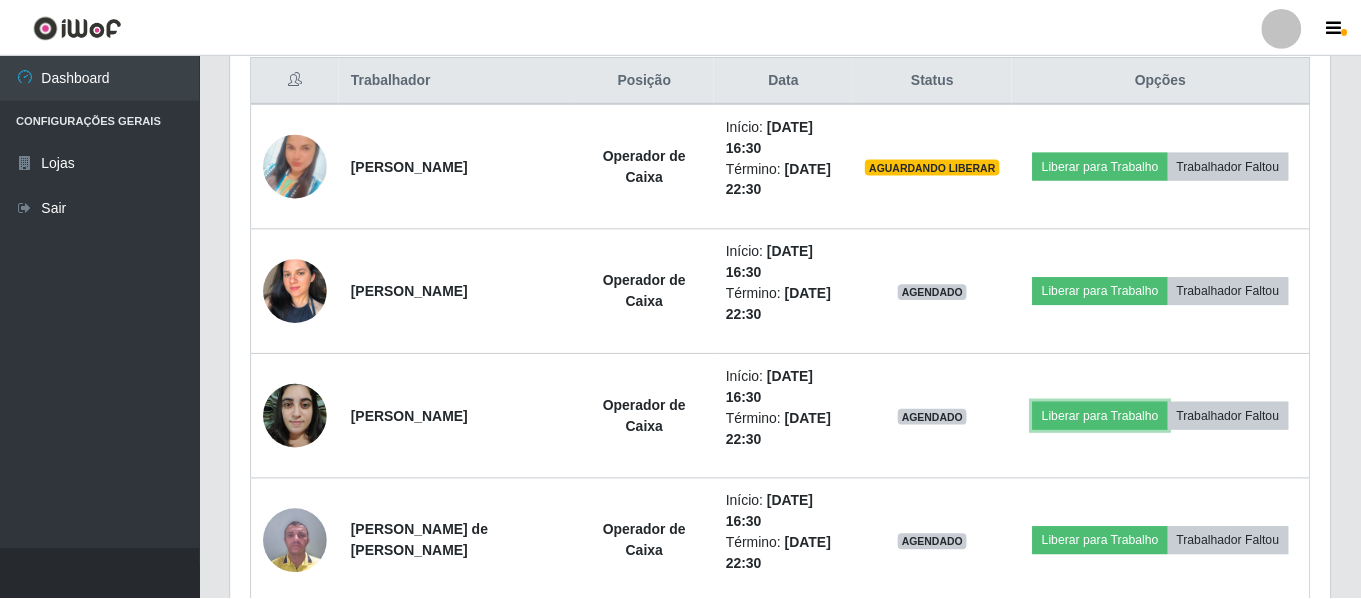 scroll, scrollTop: 999585, scrollLeft: 998901, axis: both 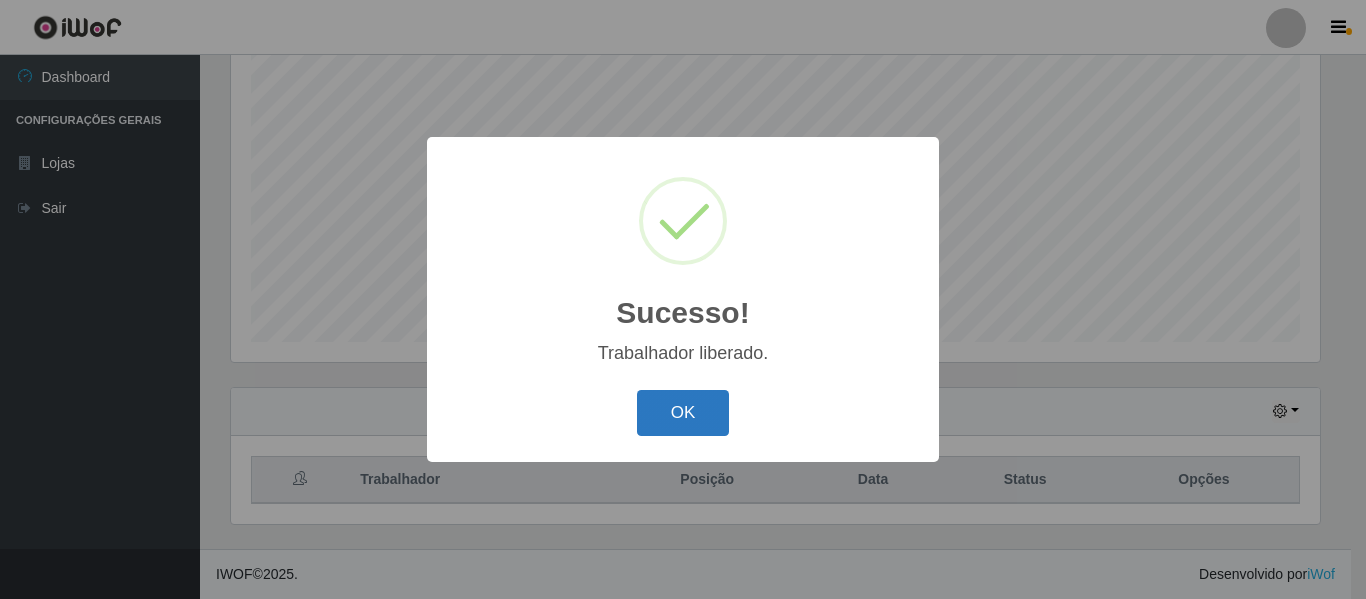 click on "OK" at bounding box center (683, 413) 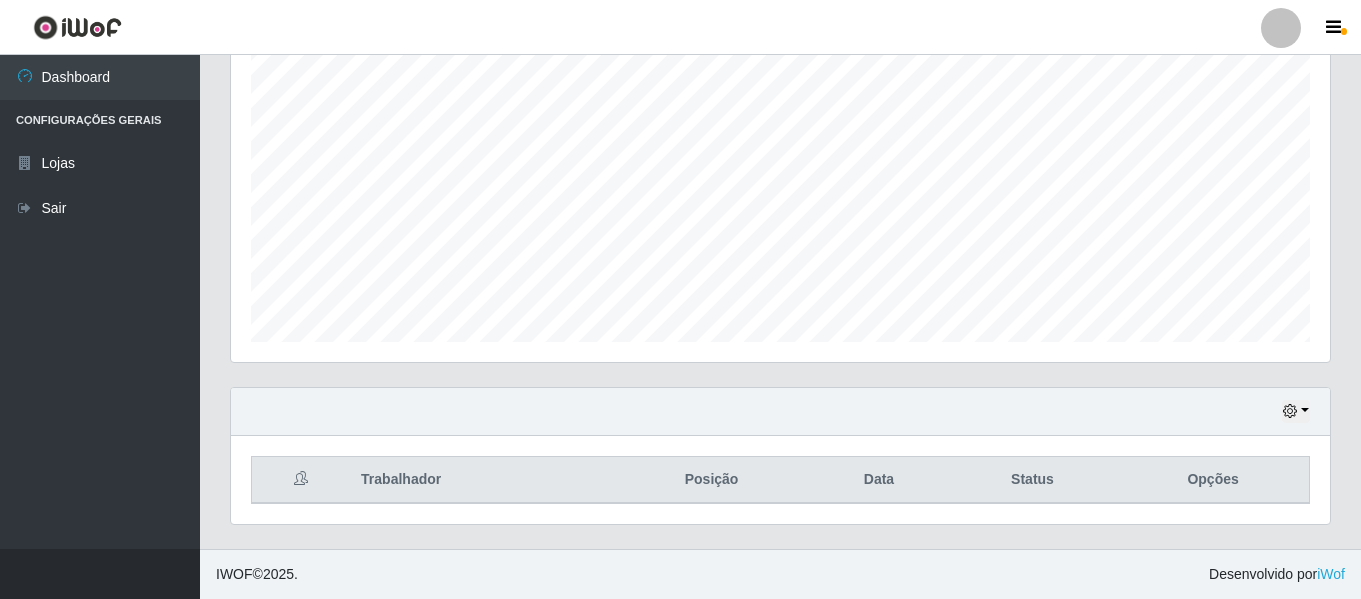 scroll, scrollTop: 999585, scrollLeft: 998901, axis: both 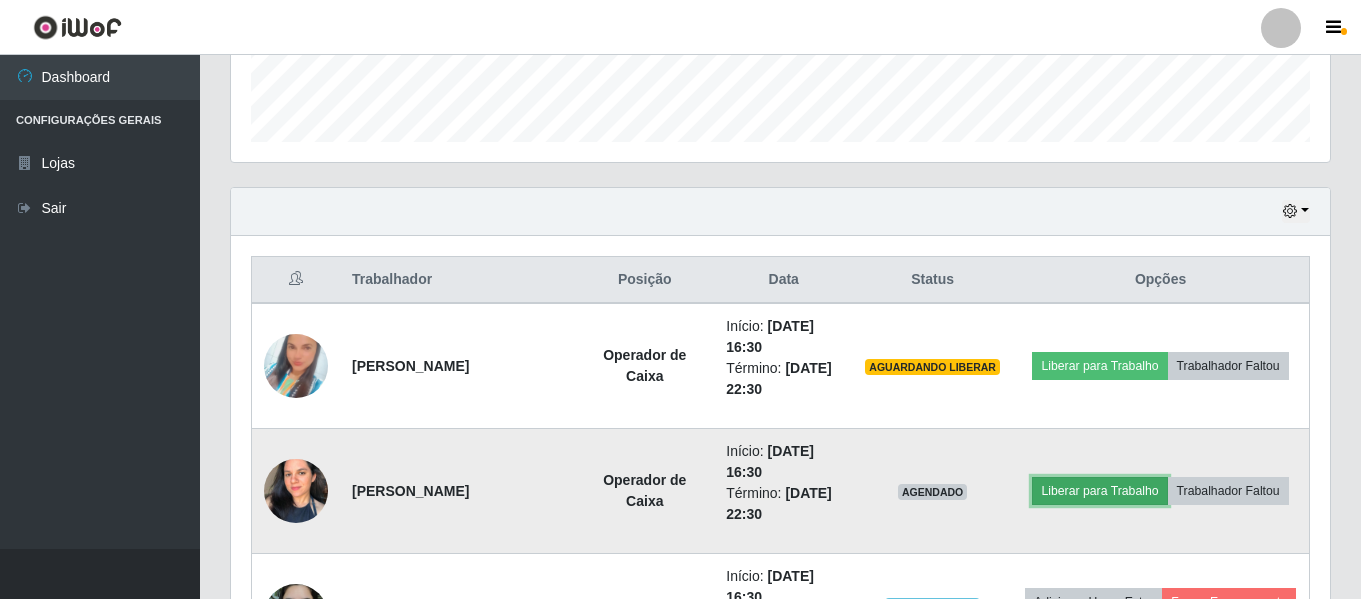 click on "Liberar para Trabalho" at bounding box center (1099, 491) 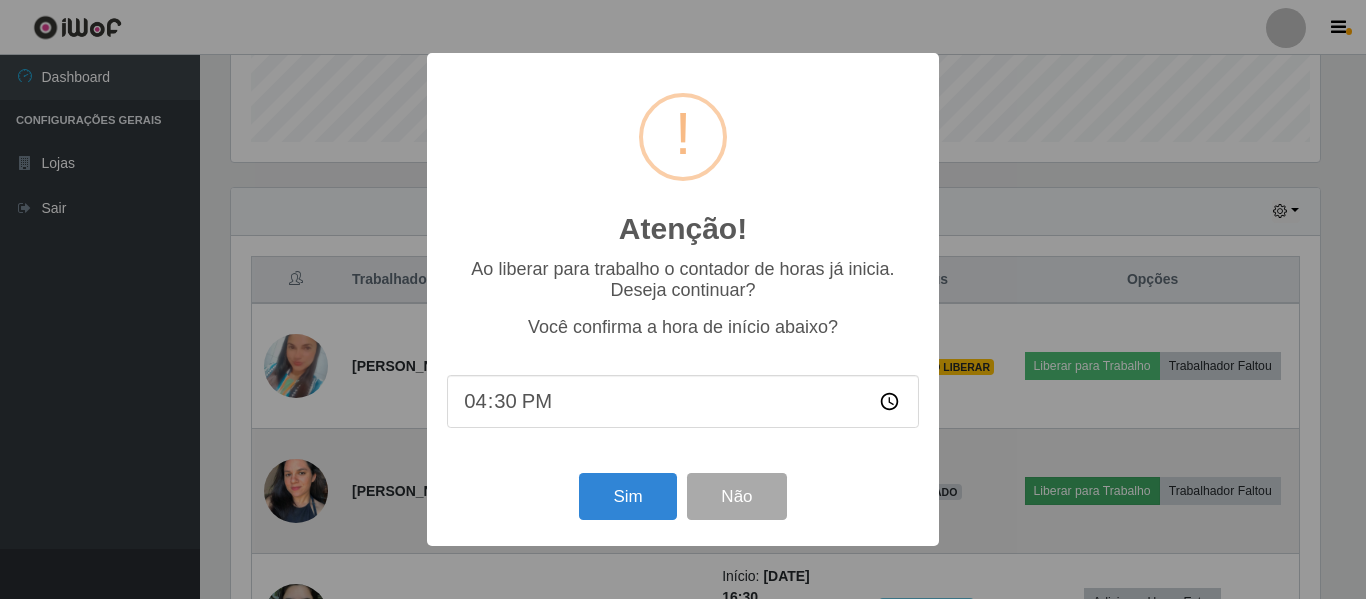 scroll, scrollTop: 999585, scrollLeft: 998911, axis: both 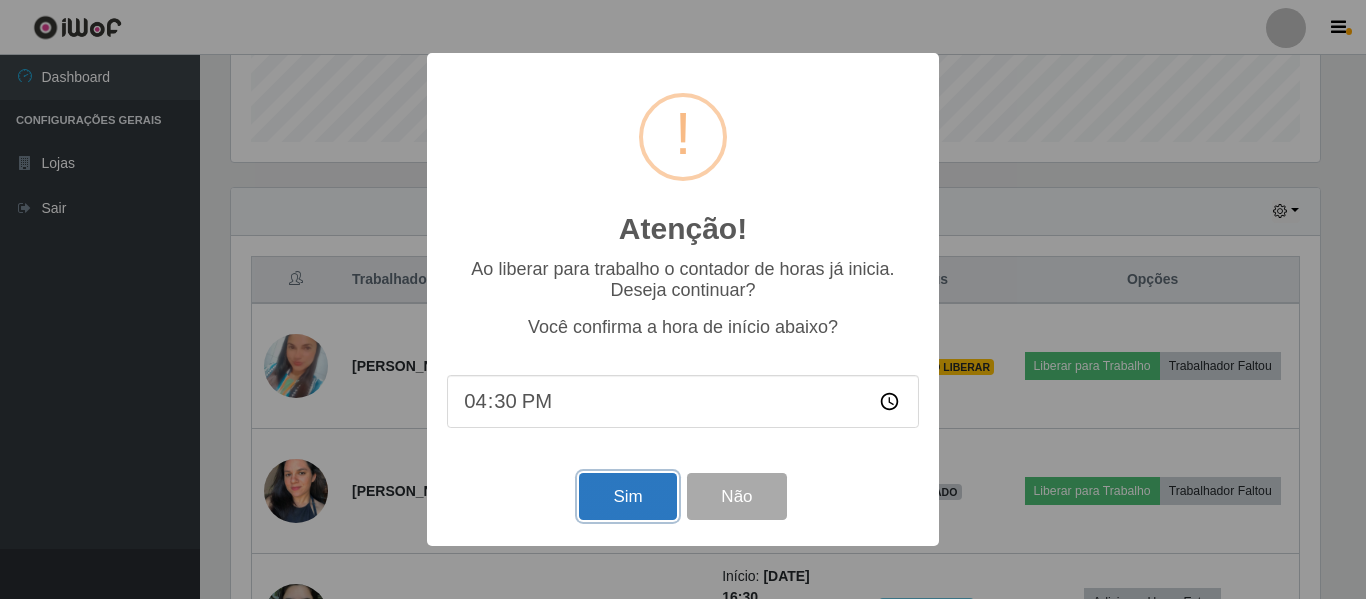 click on "Sim" at bounding box center (627, 496) 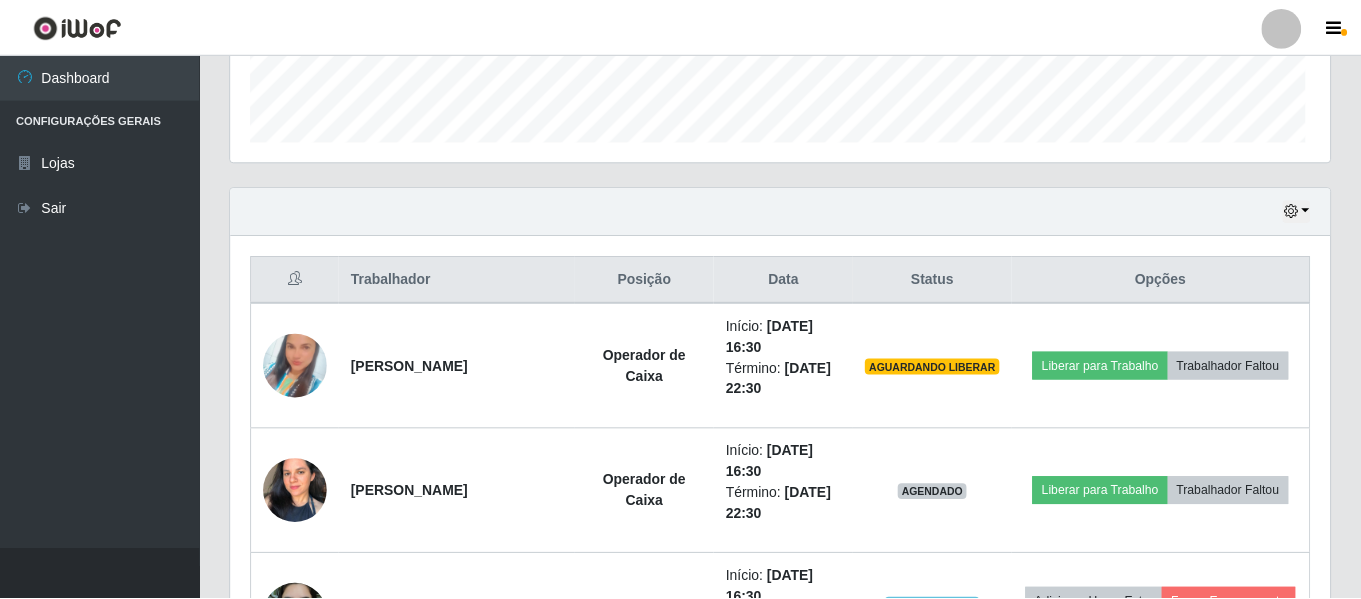 scroll, scrollTop: 999585, scrollLeft: 998911, axis: both 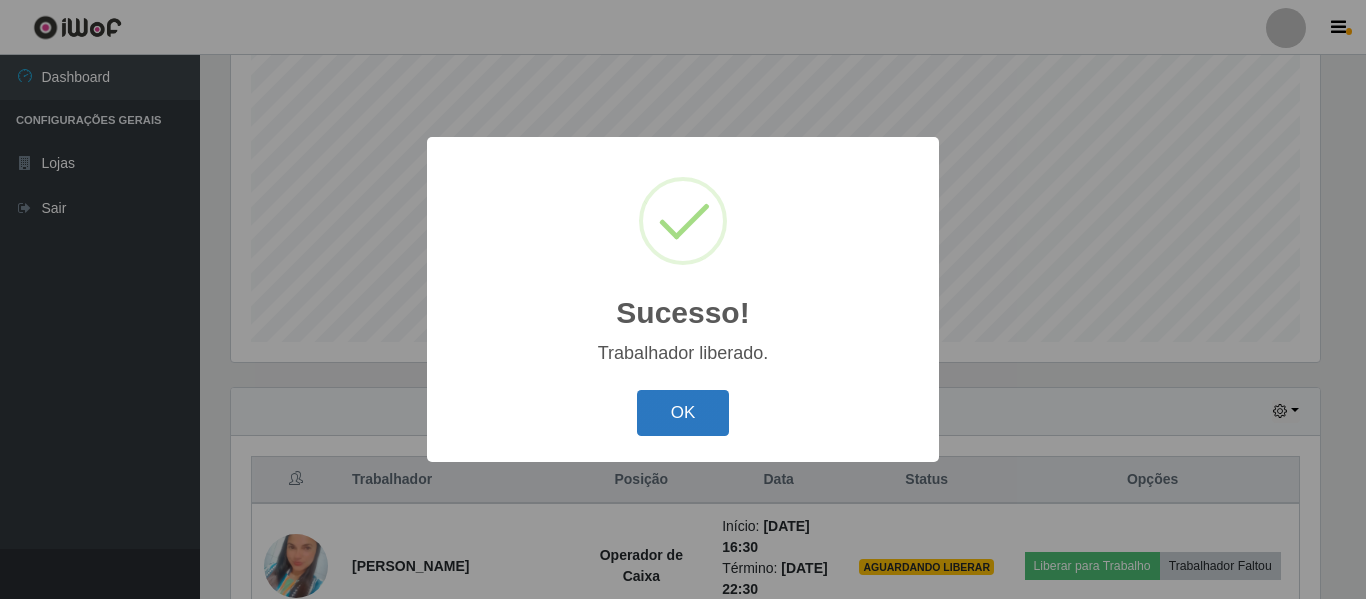 click on "OK" at bounding box center [683, 413] 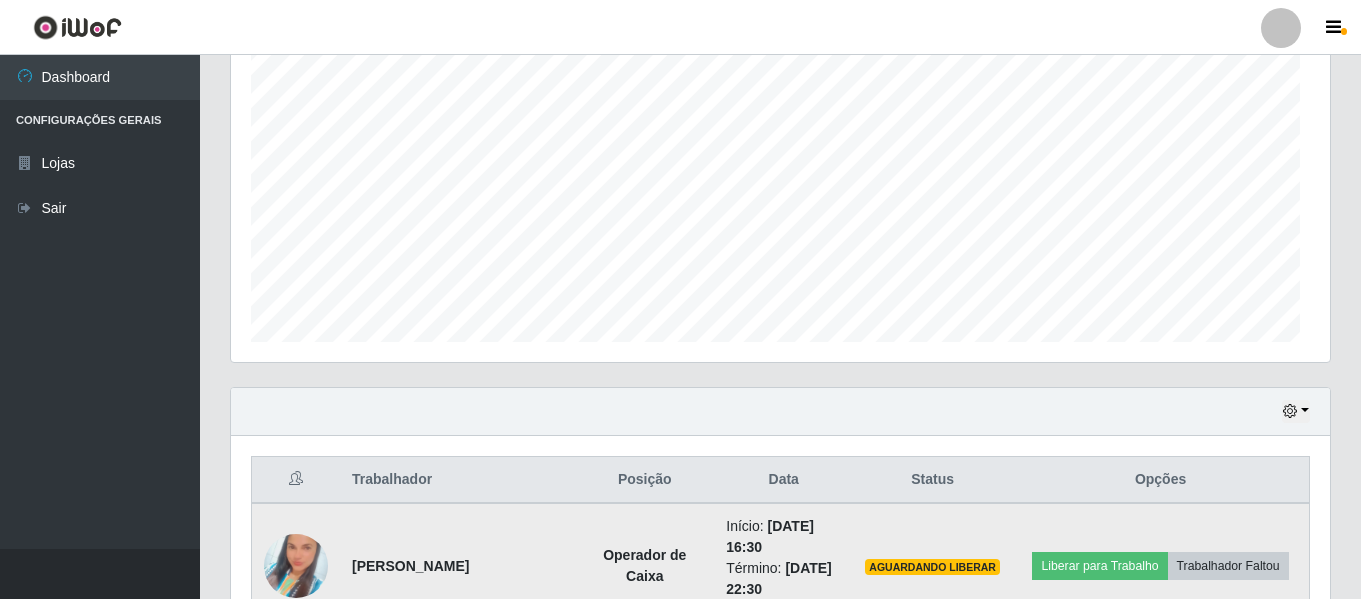 scroll 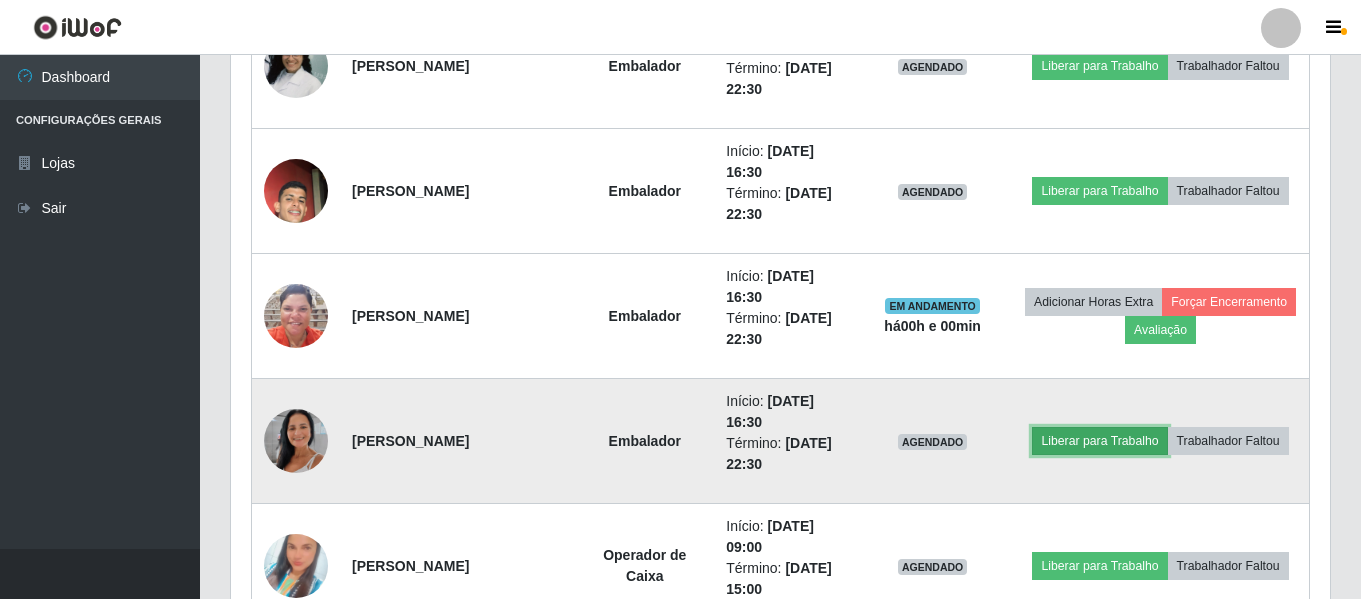 click on "Liberar para Trabalho" at bounding box center (1099, 441) 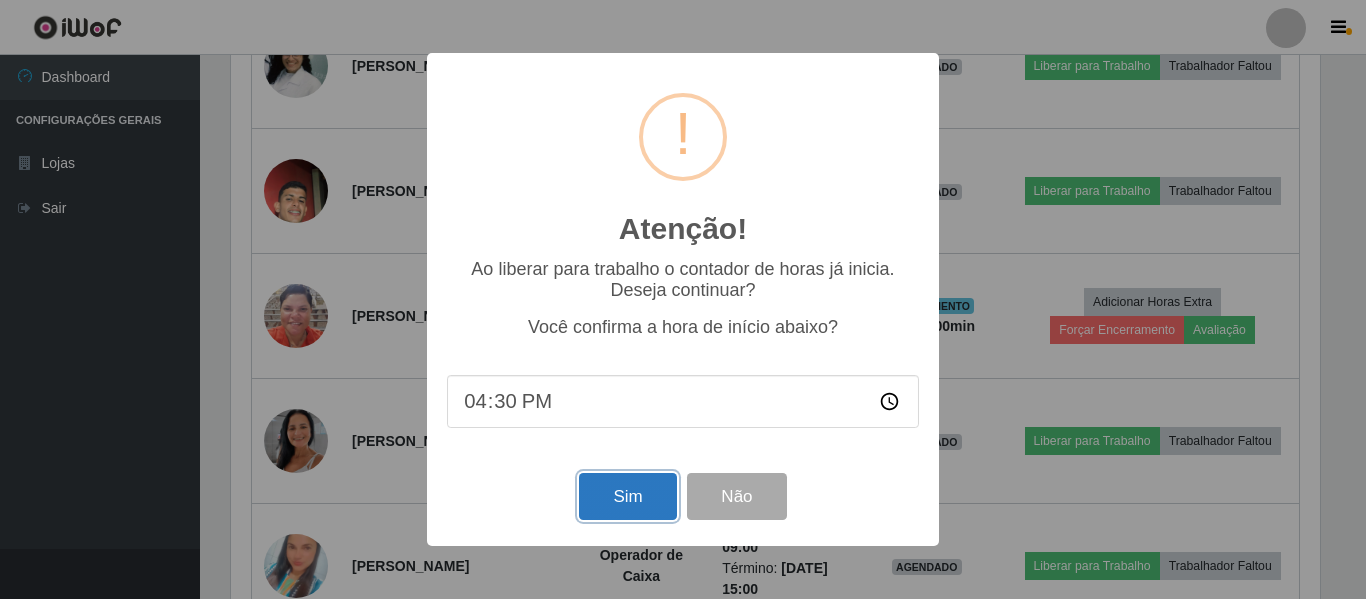 click on "Sim" at bounding box center (627, 496) 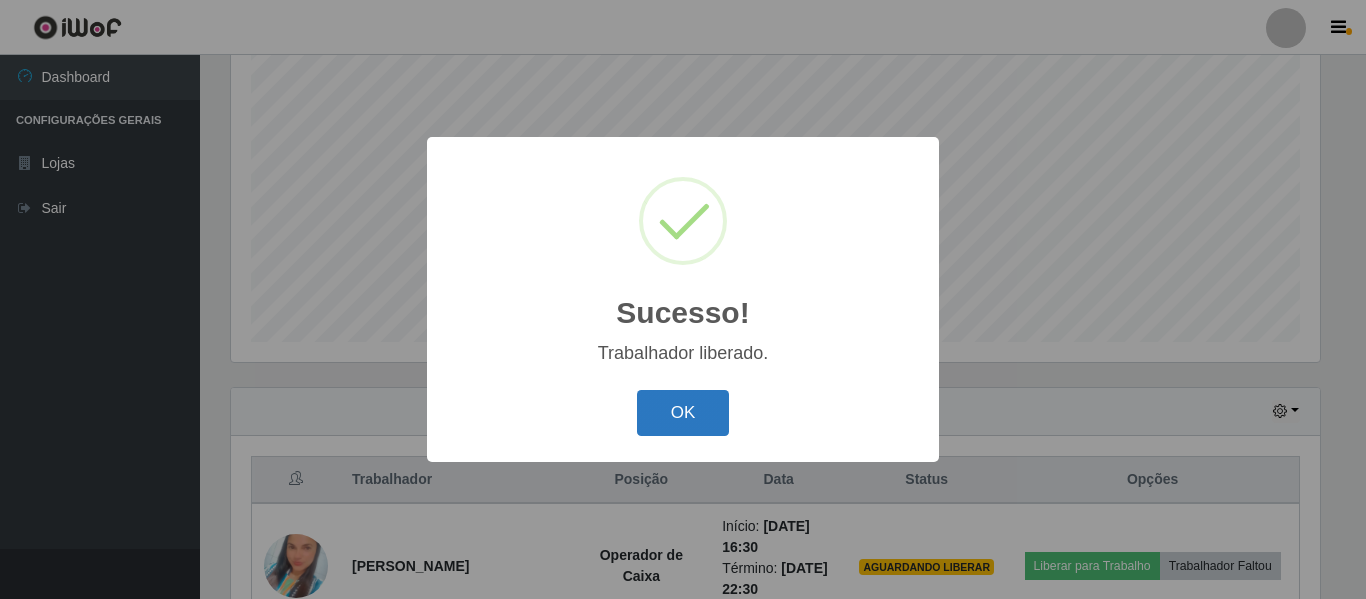 click on "OK" at bounding box center (683, 413) 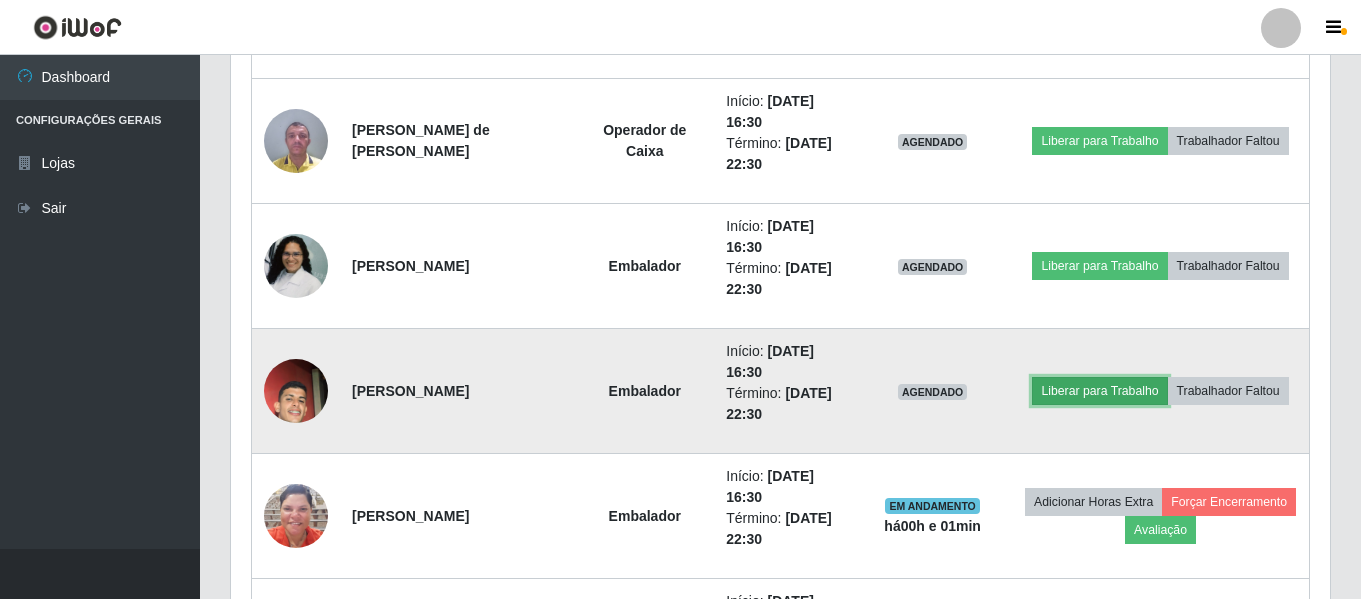click on "Liberar para Trabalho" at bounding box center [1099, 391] 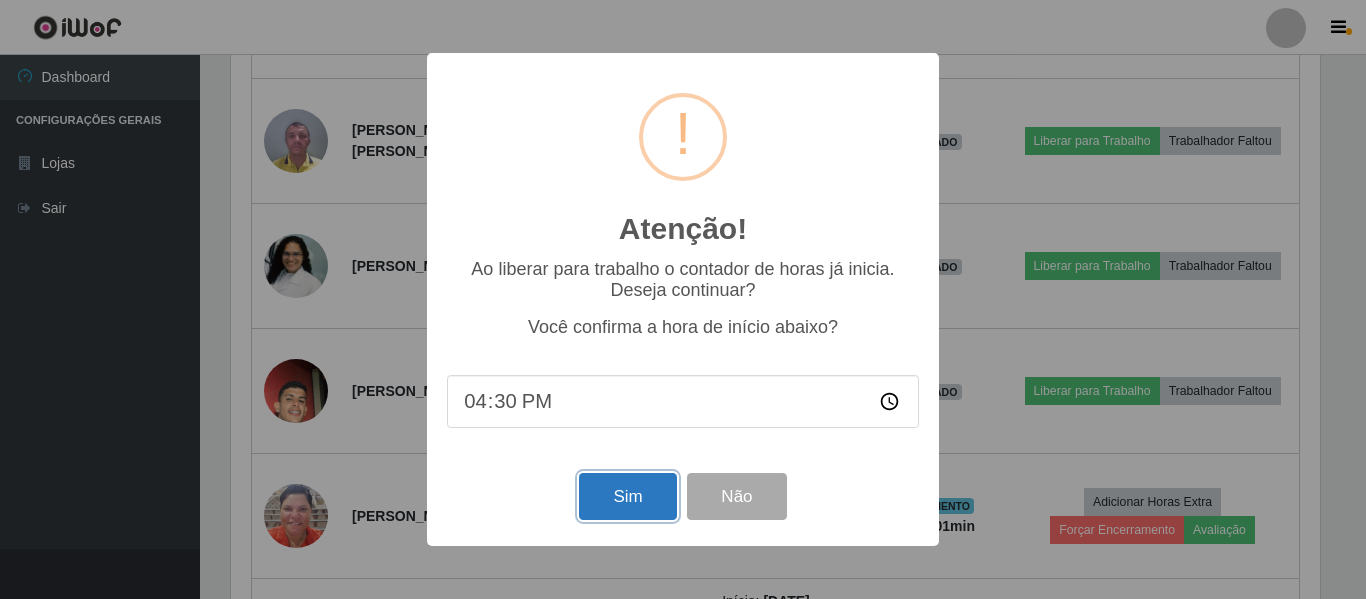 click on "Sim" at bounding box center (627, 496) 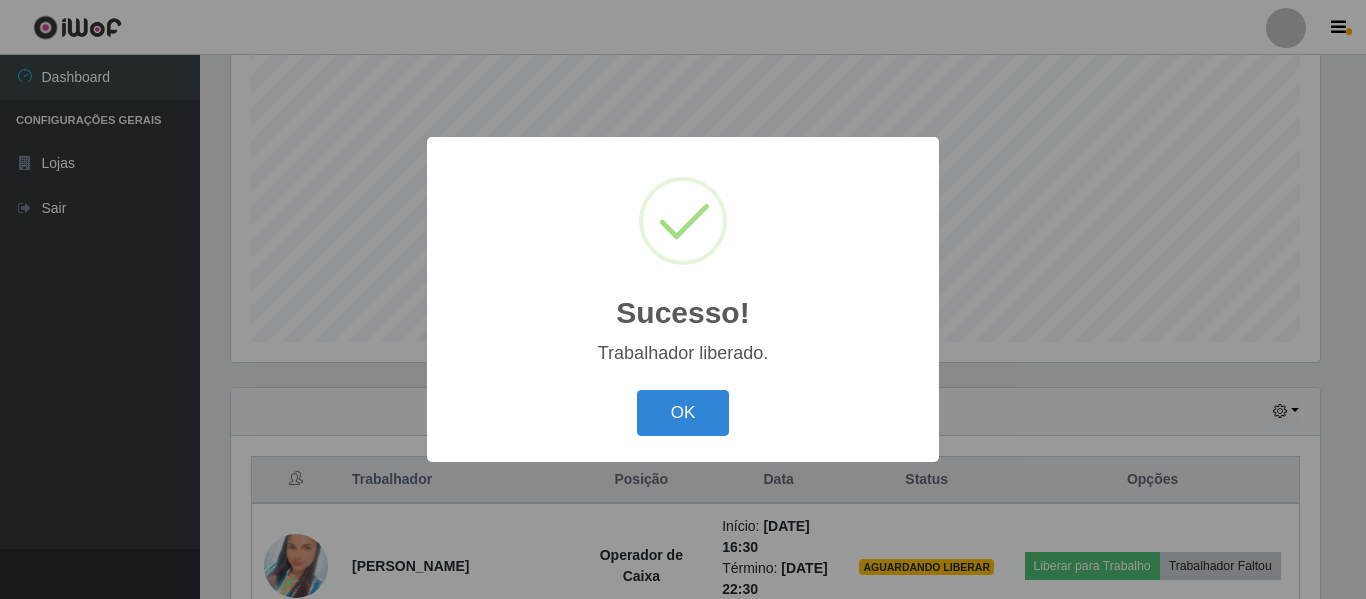 type 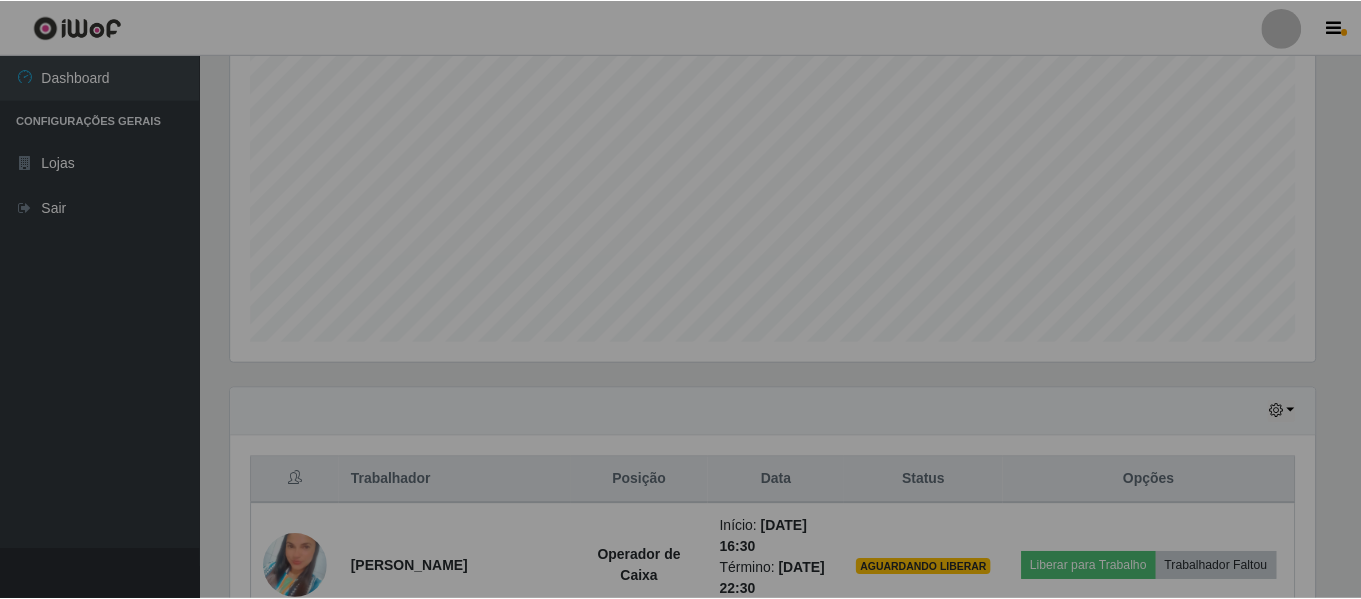 scroll, scrollTop: 999585, scrollLeft: 998901, axis: both 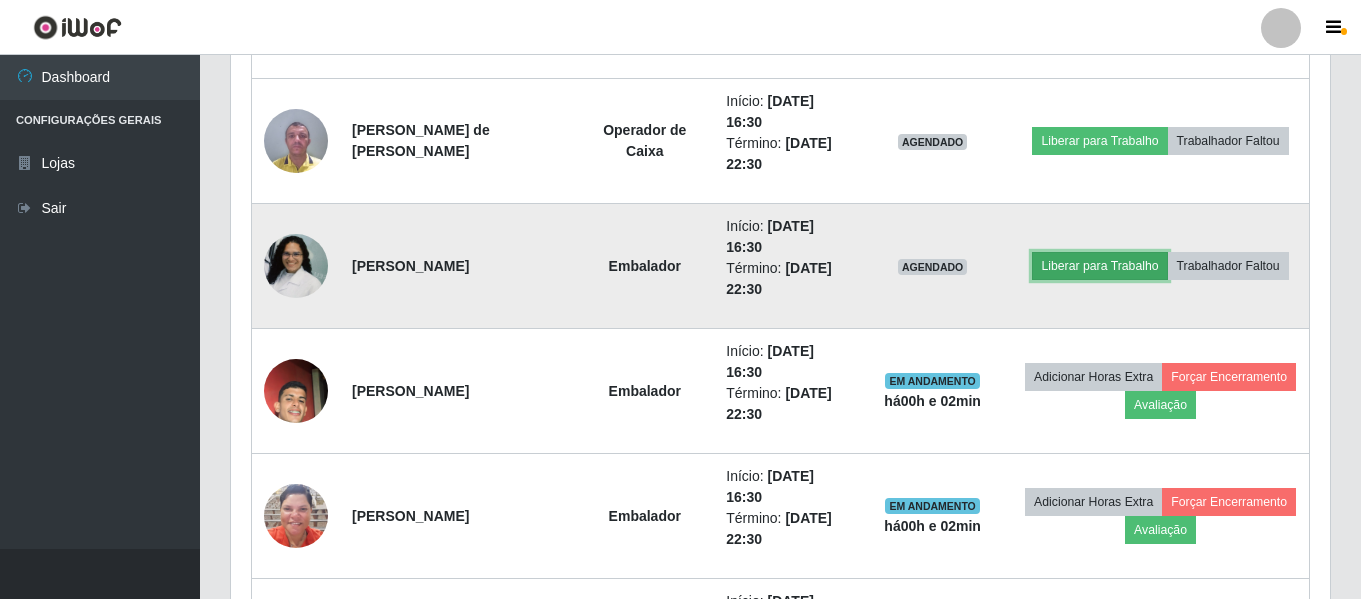 click on "Liberar para Trabalho" at bounding box center (1099, 266) 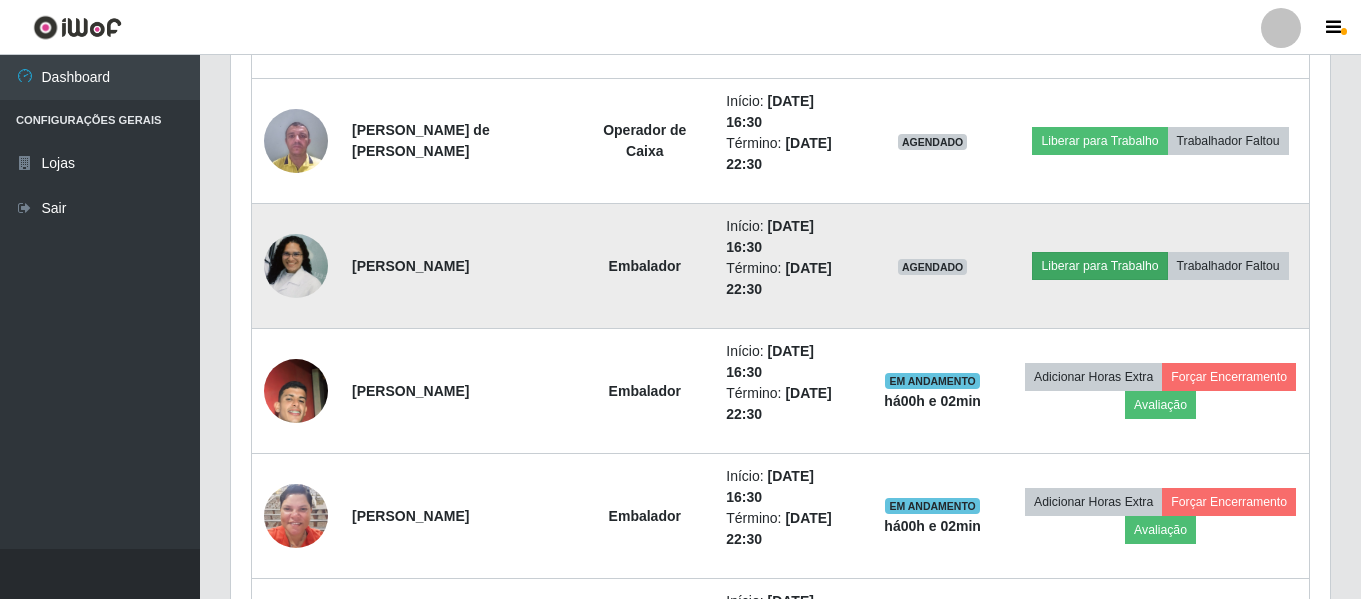 scroll, scrollTop: 999585, scrollLeft: 998911, axis: both 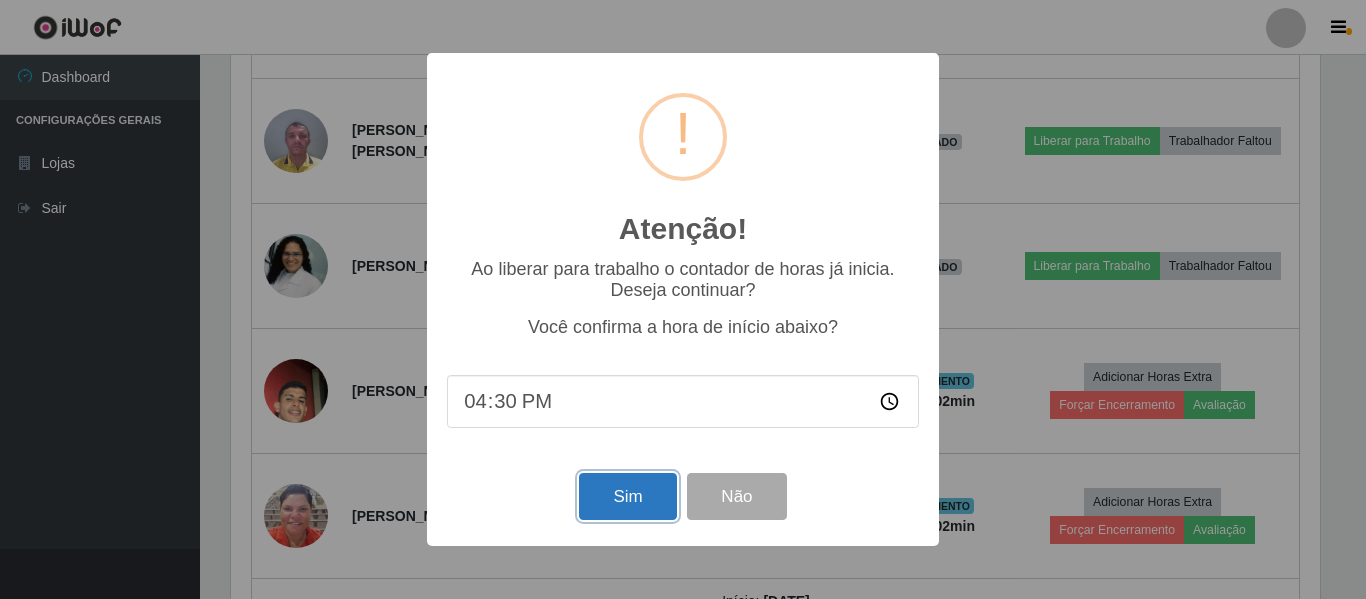 click on "Sim" at bounding box center [627, 496] 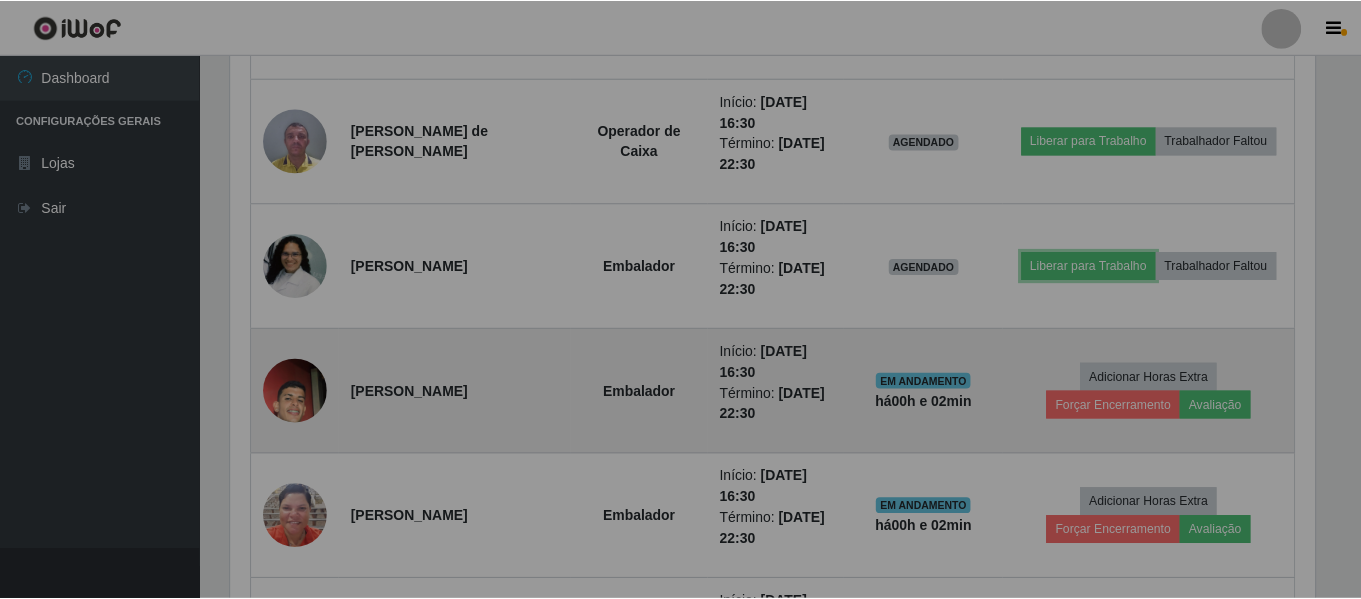 scroll, scrollTop: 999585, scrollLeft: 998901, axis: both 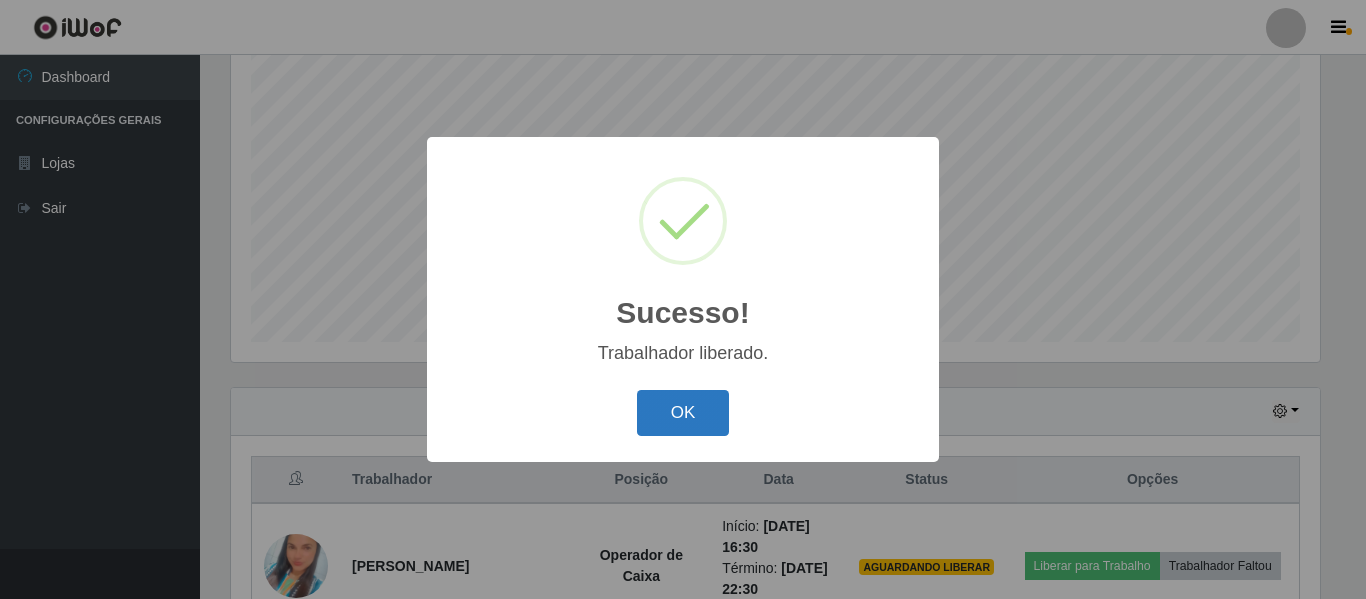 click on "OK" at bounding box center [683, 413] 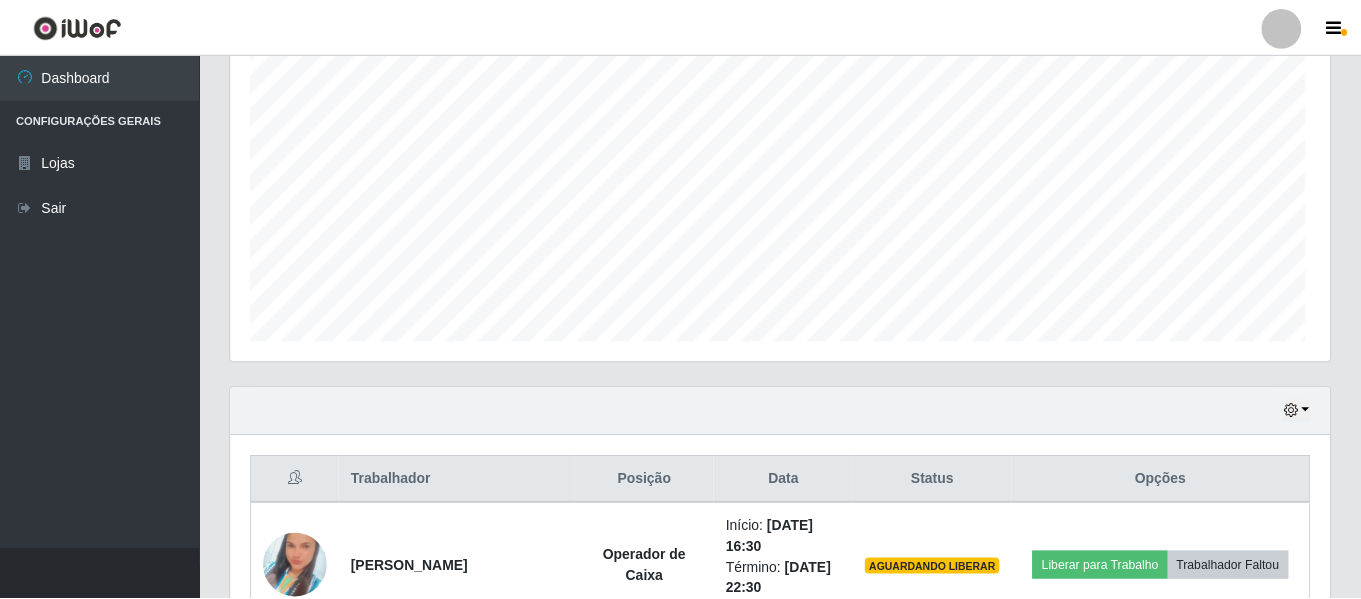 scroll, scrollTop: 565, scrollLeft: 0, axis: vertical 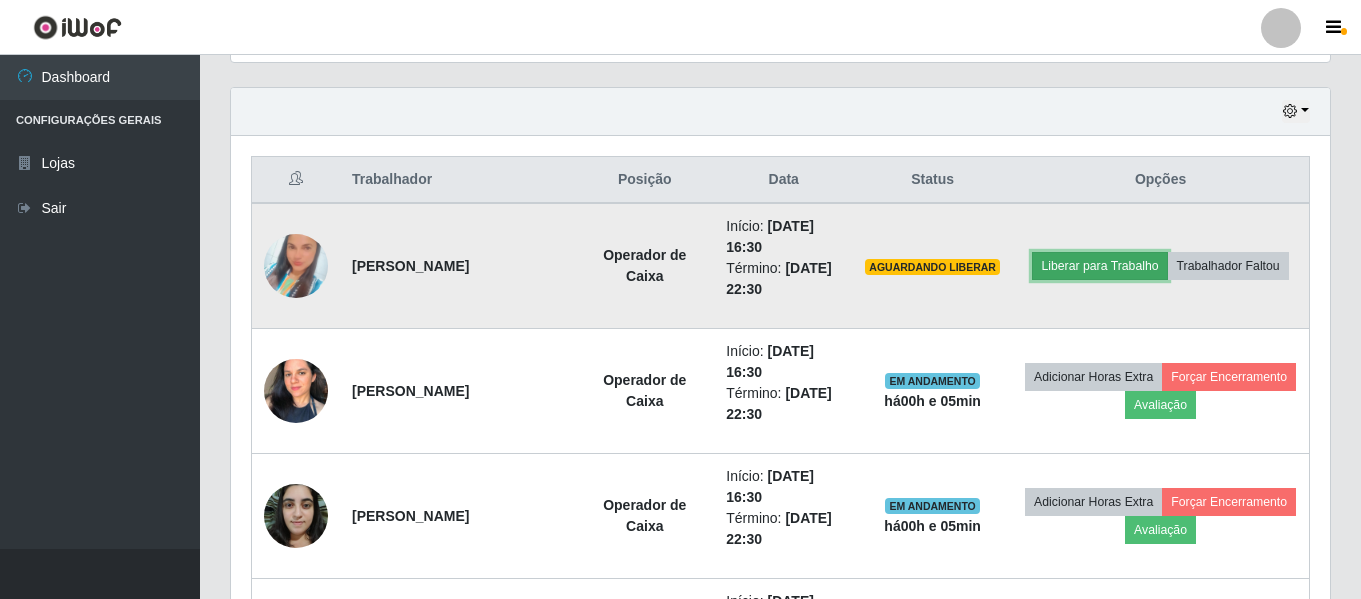 click on "Liberar para Trabalho" at bounding box center (1099, 266) 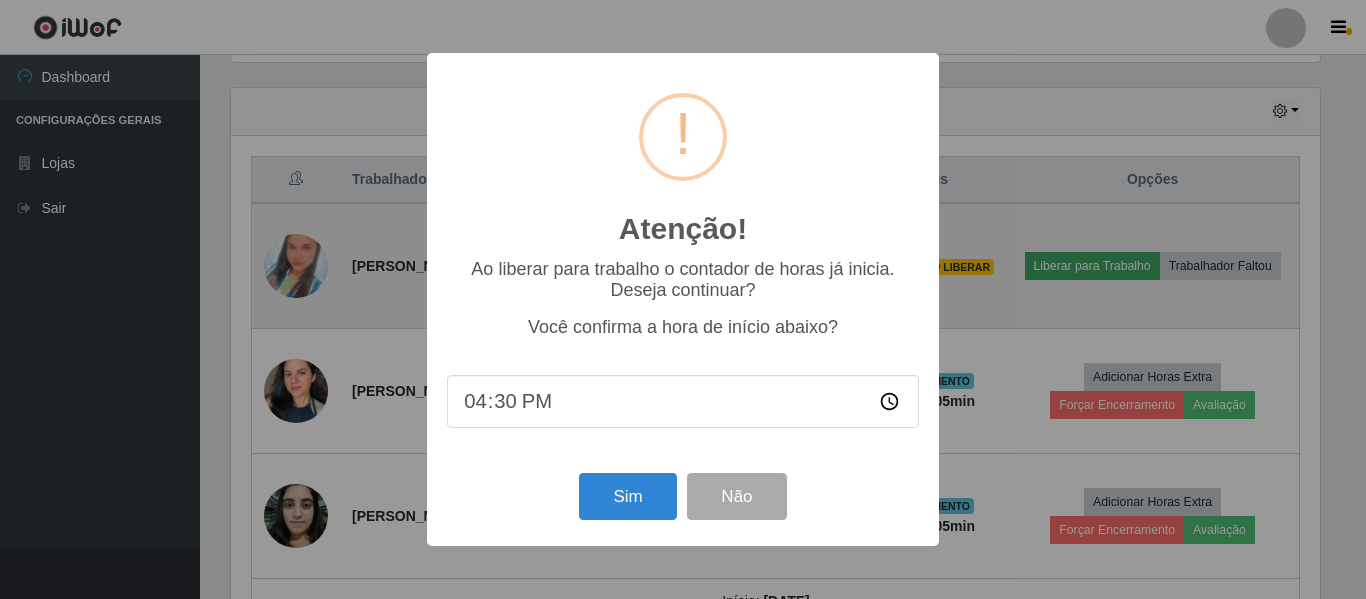 scroll, scrollTop: 999585, scrollLeft: 998911, axis: both 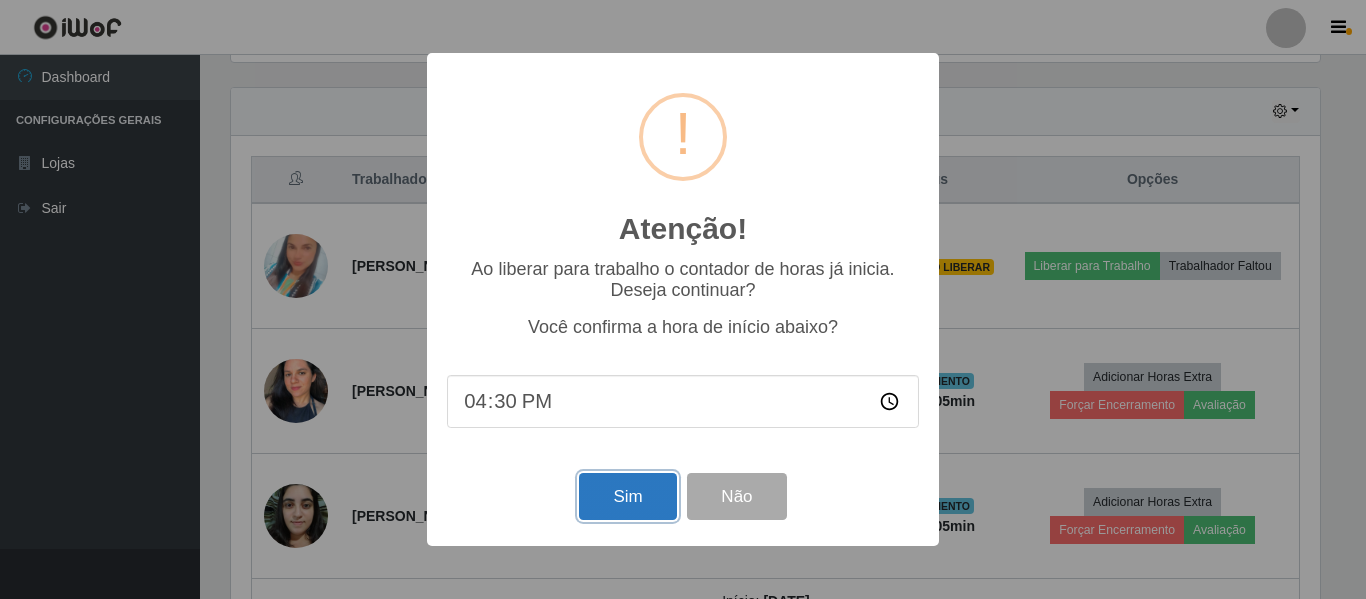 click on "Sim" at bounding box center [627, 496] 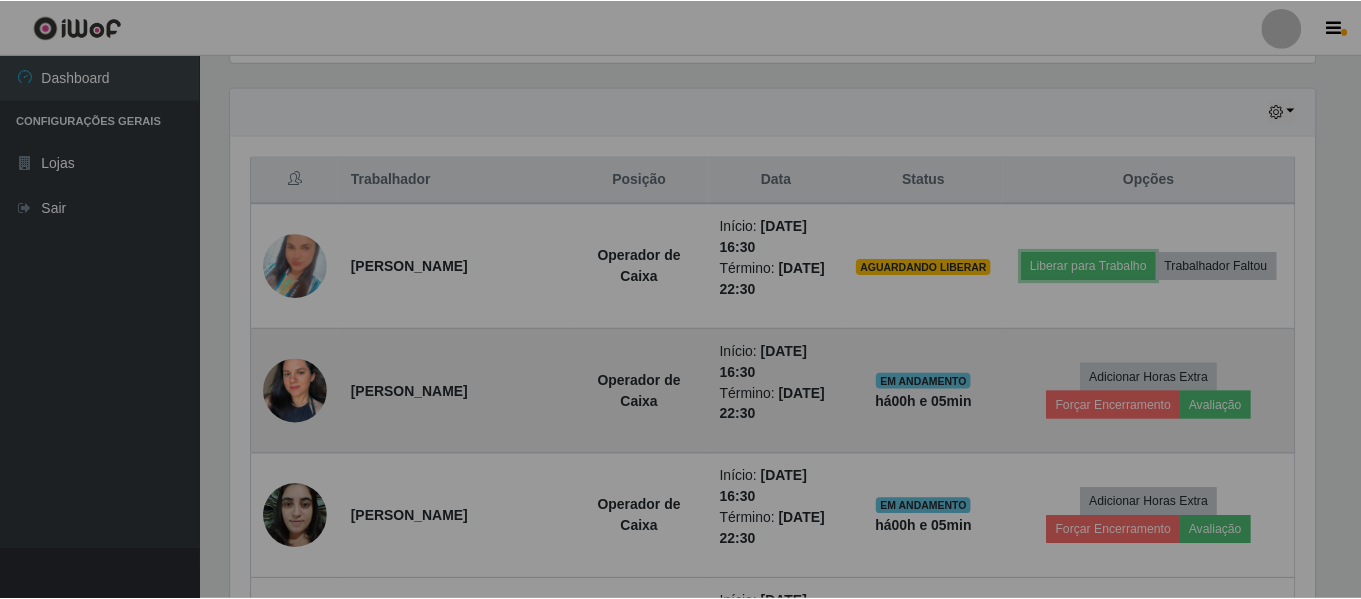 scroll, scrollTop: 999585, scrollLeft: 998901, axis: both 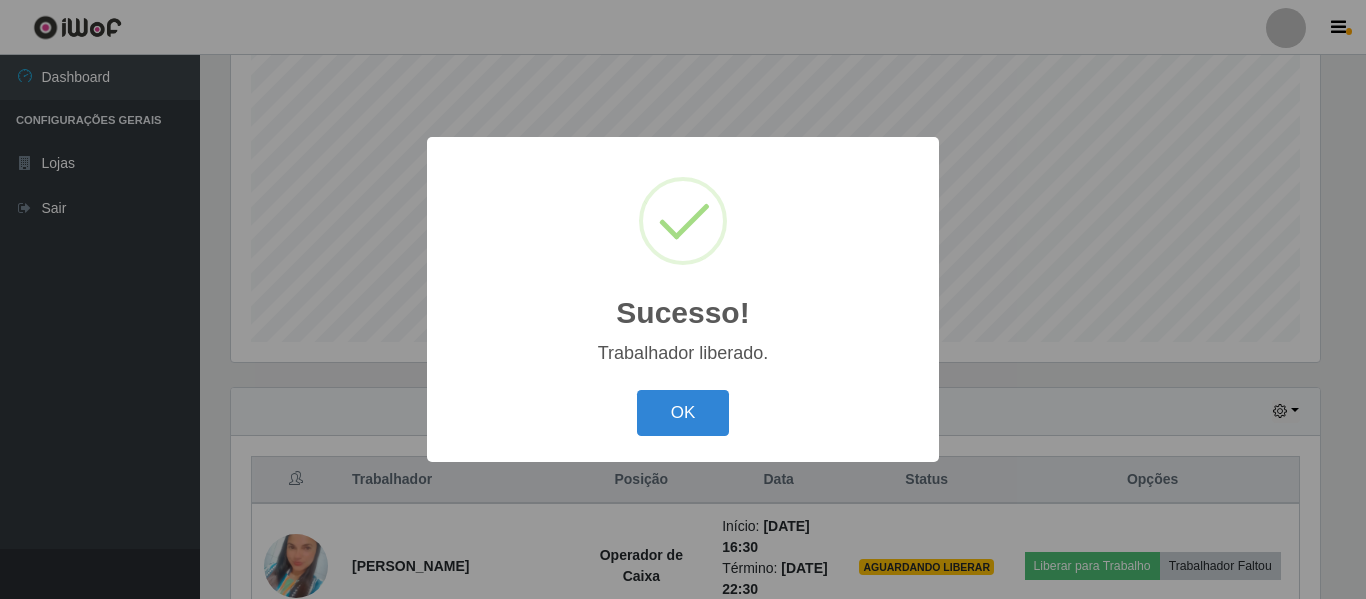type 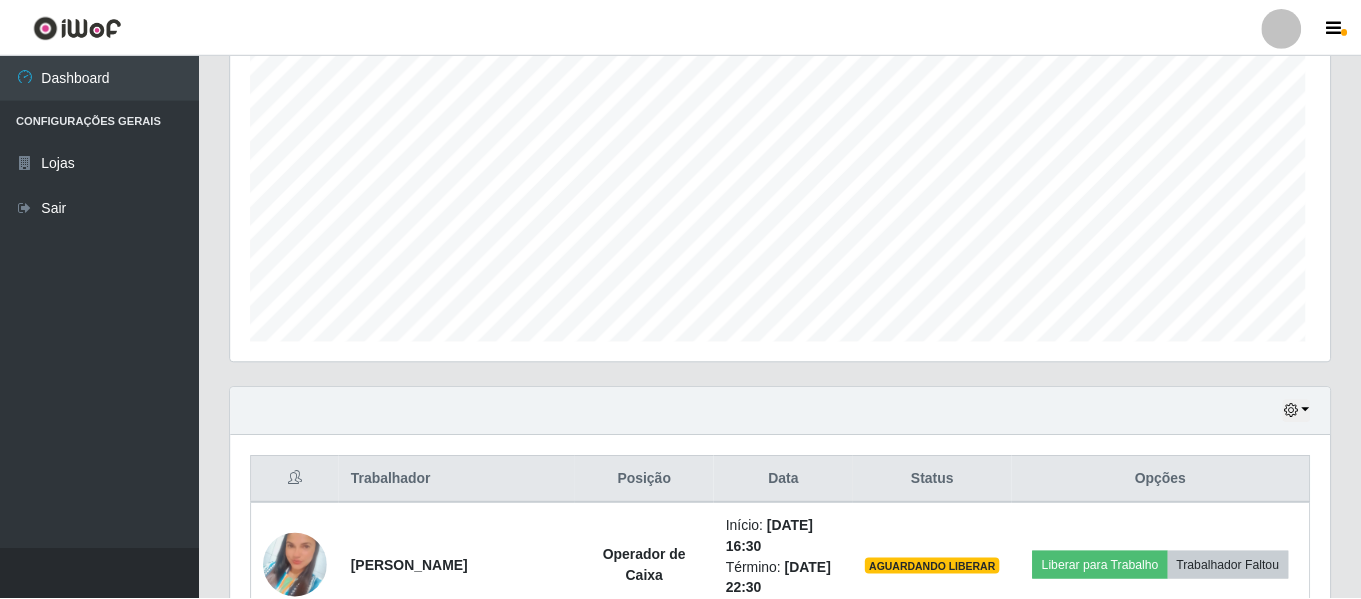 scroll, scrollTop: 999585, scrollLeft: 998901, axis: both 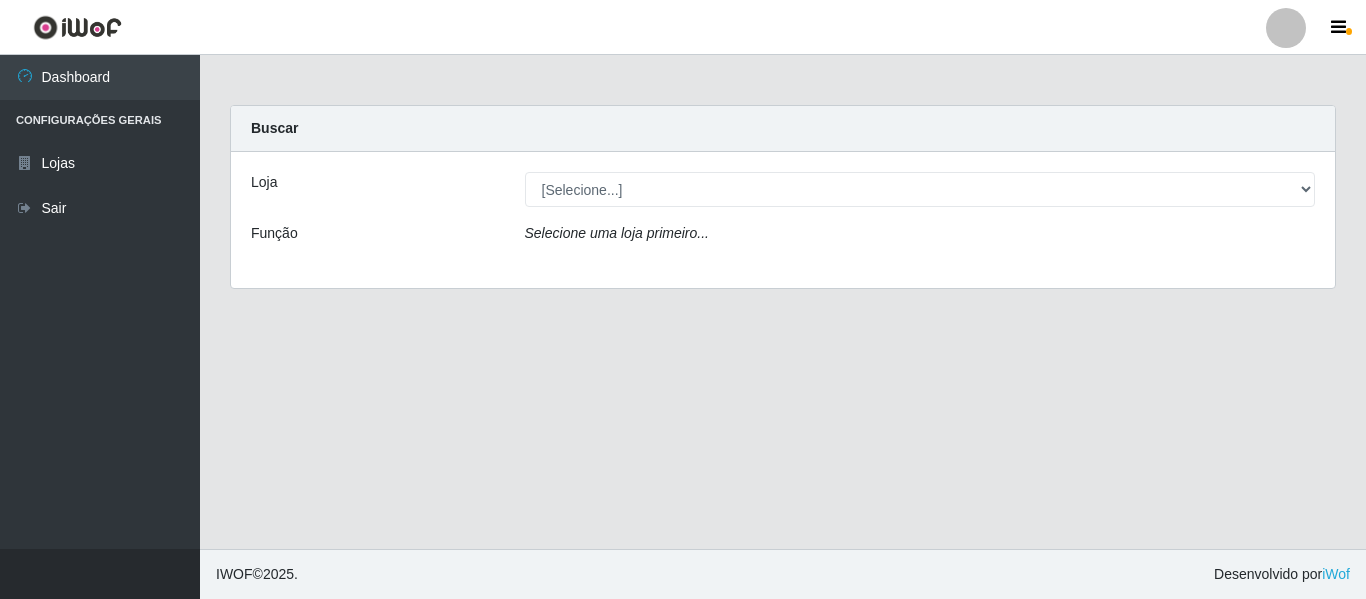click on "Loja [Selecione...] SuperFácil Atacado - São Gonçalo do Amarante Função Selecione uma loja primeiro..." at bounding box center (783, 220) 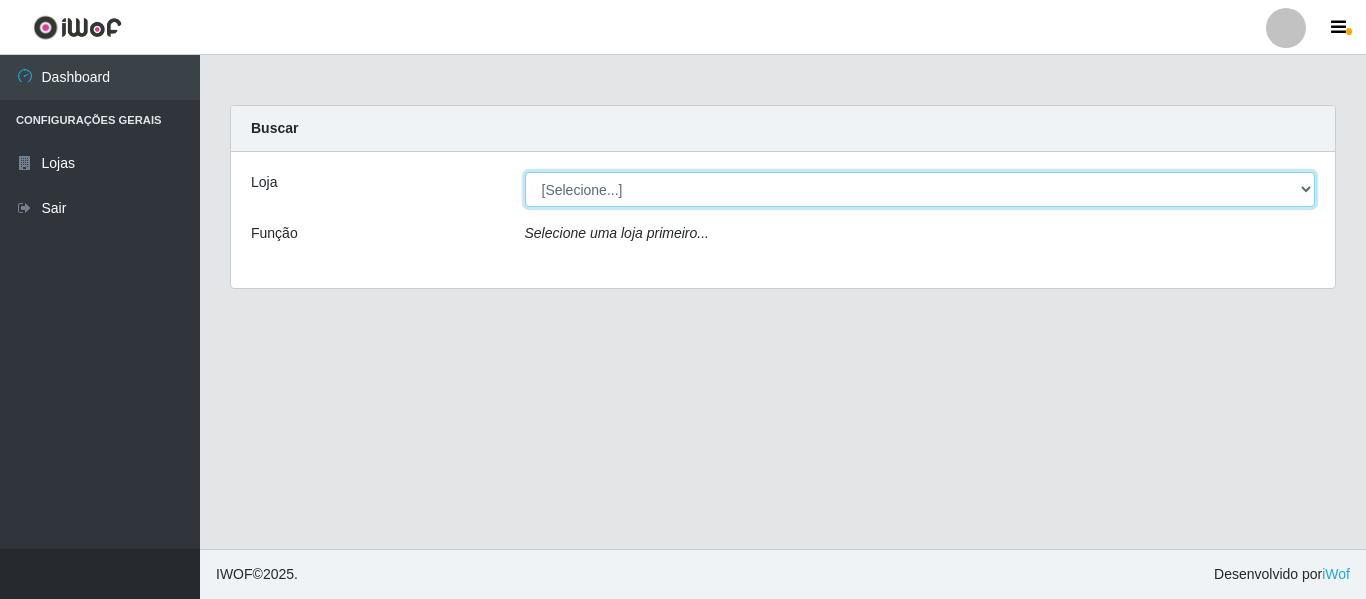 click on "[Selecione...] SuperFácil Atacado - São Gonçalo do Amarante" at bounding box center [920, 189] 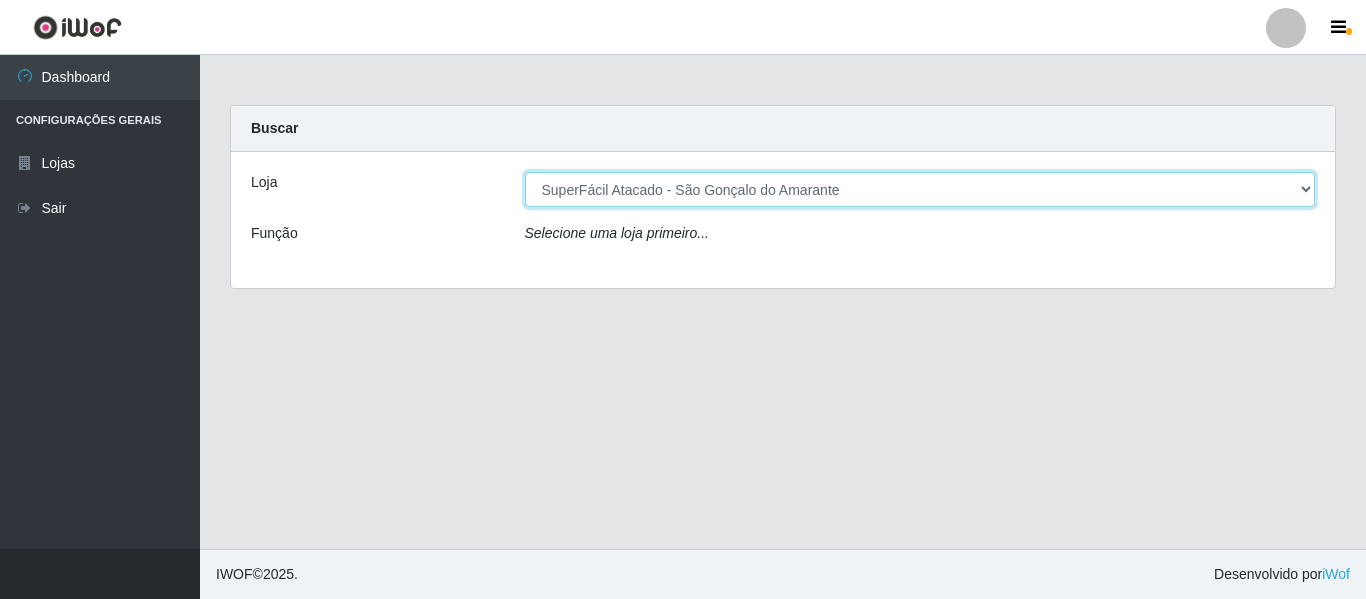 click on "[Selecione...] SuperFácil Atacado - São Gonçalo do Amarante" at bounding box center [920, 189] 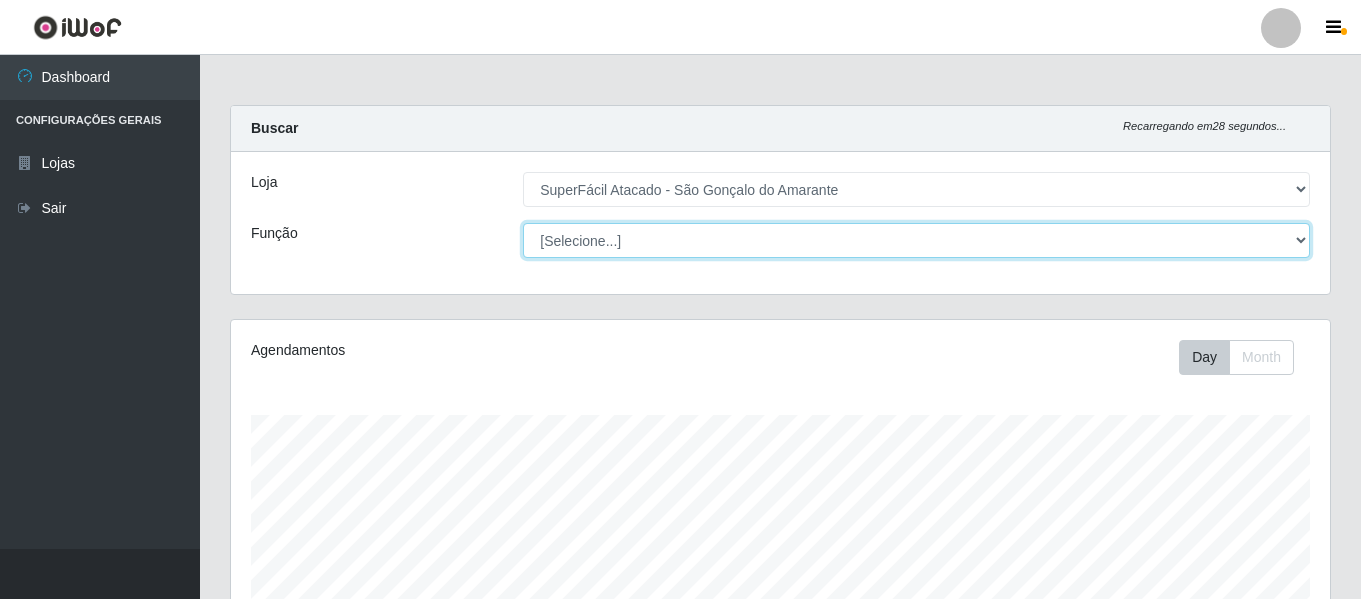 click on "[Selecione...] Auxiliar de Estacionamento Auxiliar de Estacionamento + Auxiliar de Estacionamento ++ Balconista de Padaria  Balconista de Padaria + Embalador Embalador + Embalador ++ Operador de Caixa Operador de Caixa + Operador de Caixa ++ Repositor de Hortifruti Repositor de Hortifruti + Repositor de Hortifruti ++" at bounding box center [916, 240] 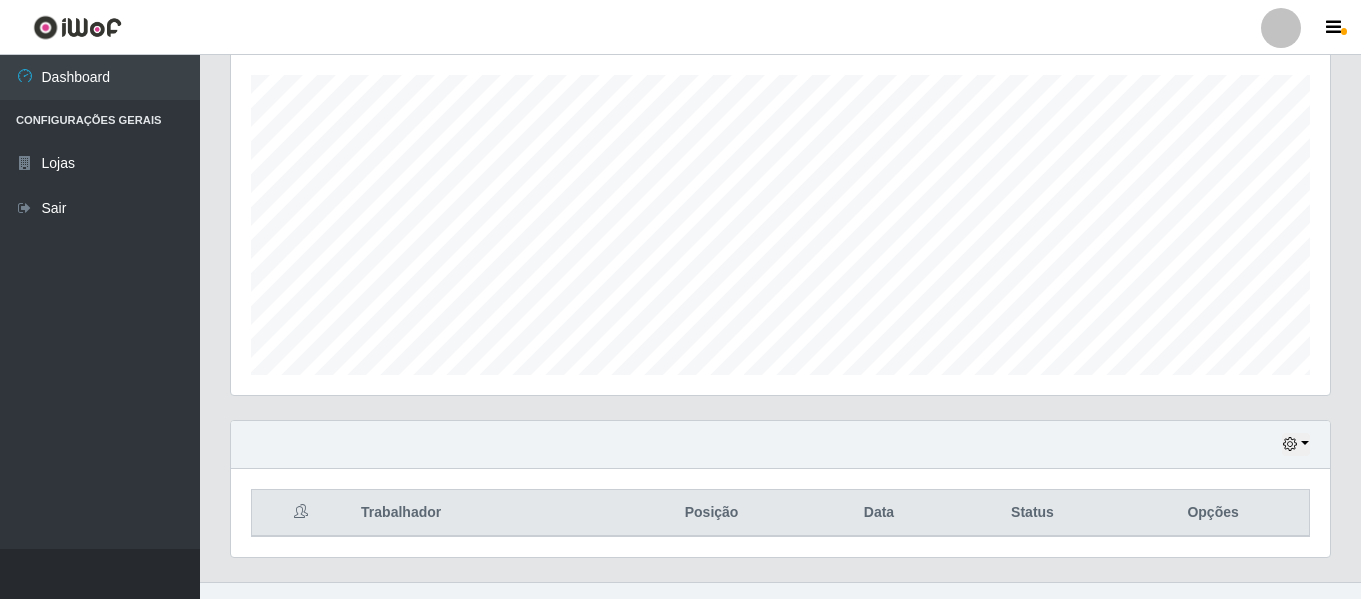 scroll, scrollTop: 373, scrollLeft: 0, axis: vertical 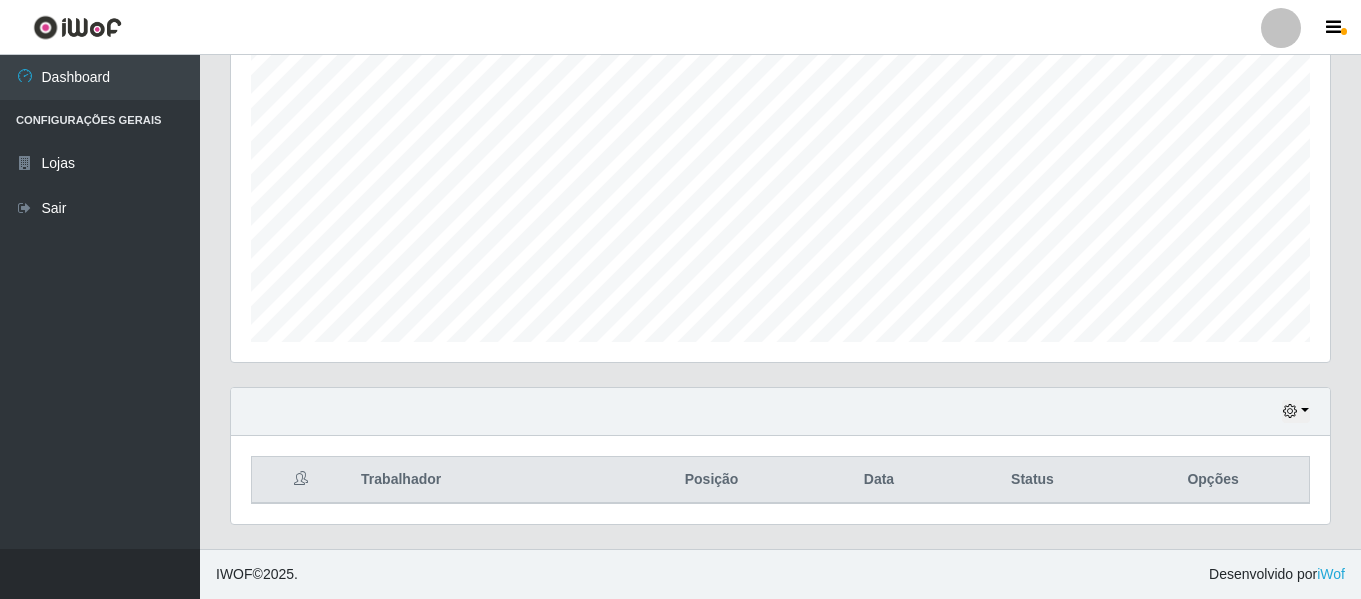 click on "Hoje 1 dia 3 dias 1 Semana Não encerrados" at bounding box center [780, 412] 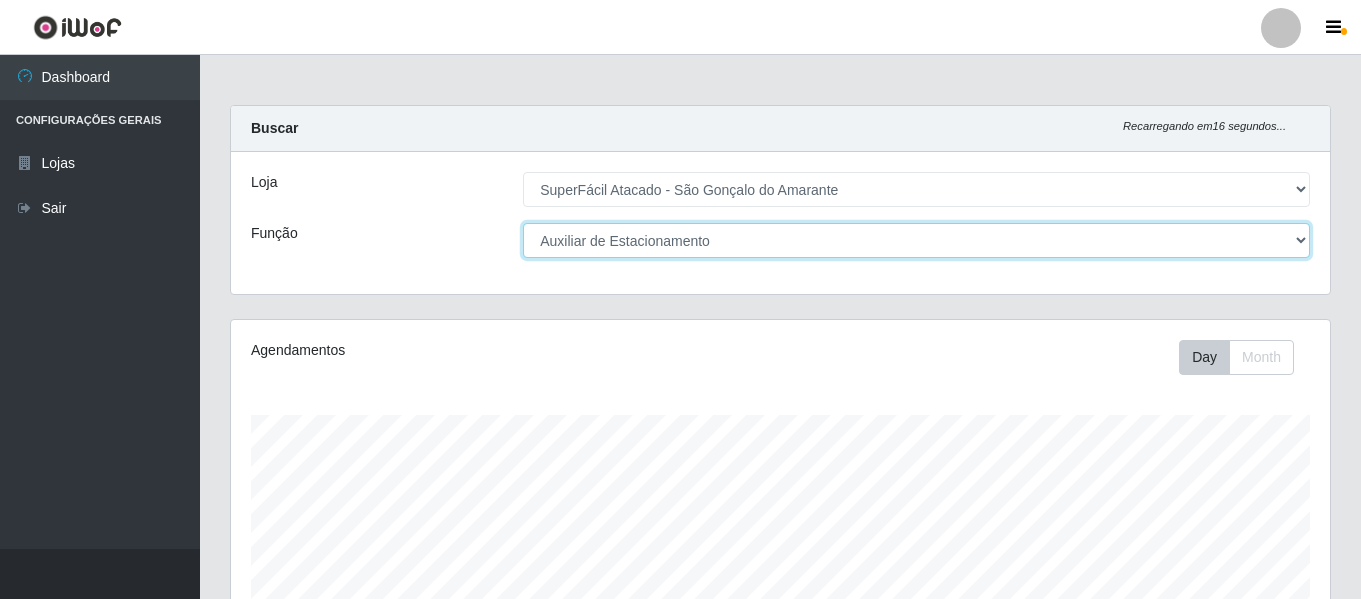 click on "[Selecione...] Auxiliar de Estacionamento Auxiliar de Estacionamento + Auxiliar de Estacionamento ++ Balconista de Padaria  Balconista de Padaria + Embalador Embalador + Embalador ++ Operador de Caixa Operador de Caixa + Operador de Caixa ++ Repositor de Hortifruti Repositor de Hortifruti + Repositor de Hortifruti ++" at bounding box center [916, 240] 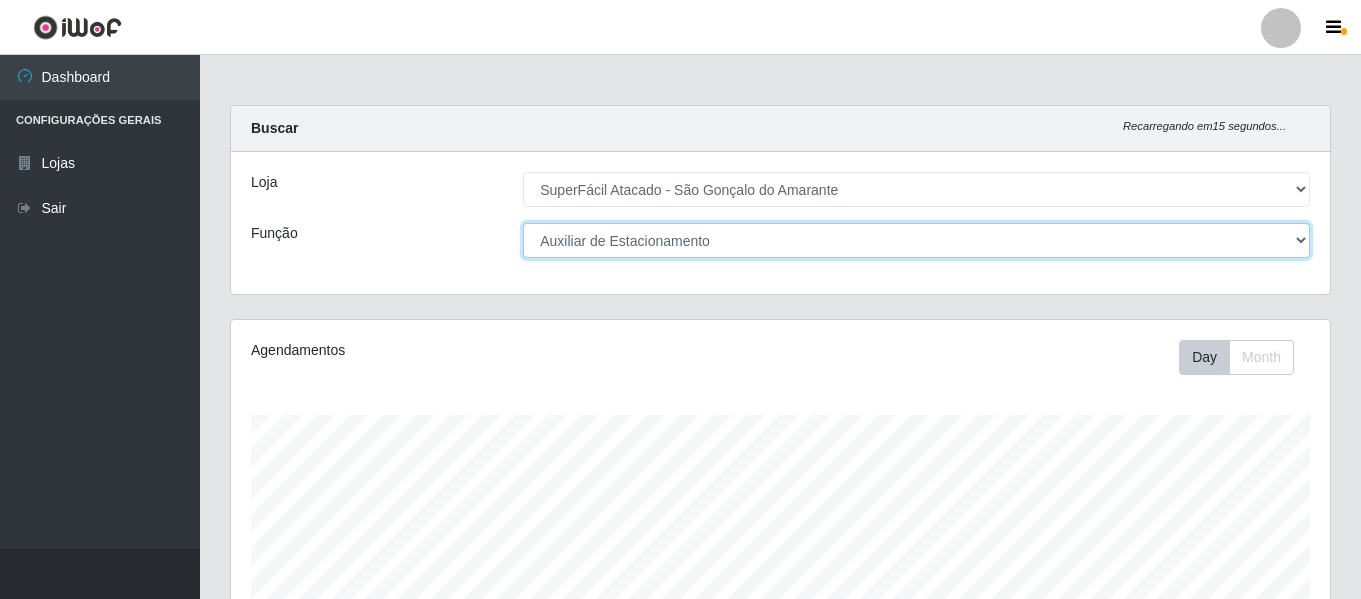 select on "[Selecione...]" 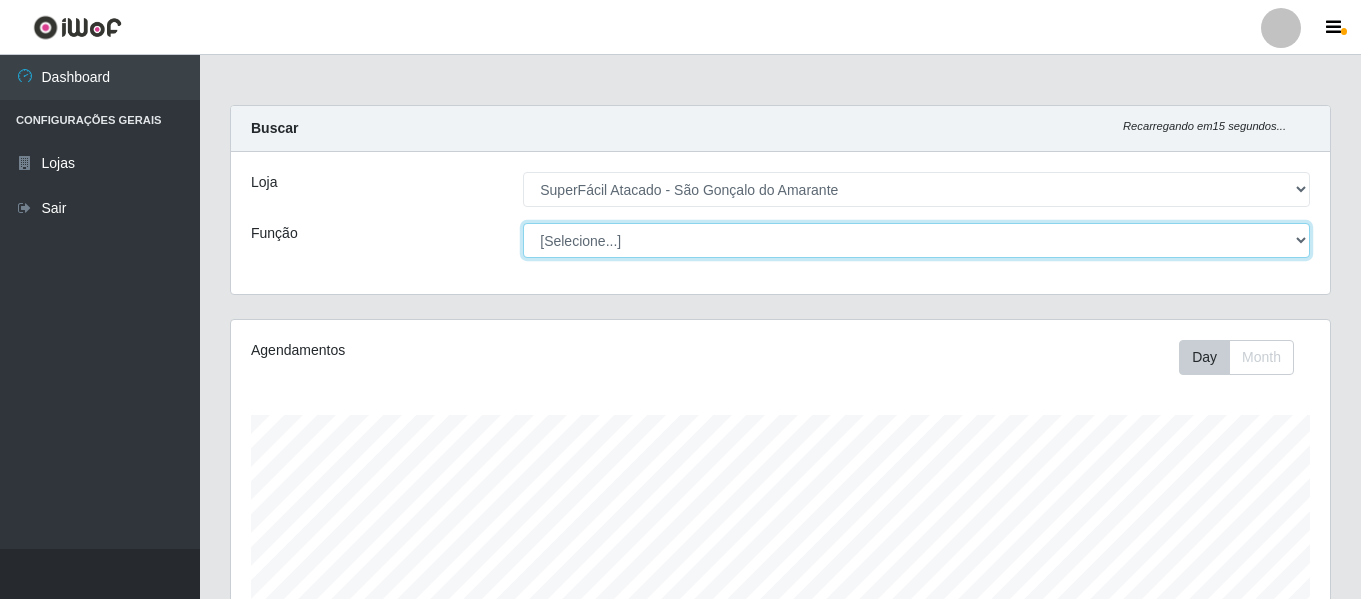 click on "[Selecione...] Auxiliar de Estacionamento Auxiliar de Estacionamento + Auxiliar de Estacionamento ++ Balconista de Padaria  Balconista de Padaria + Embalador Embalador + Embalador ++ Operador de Caixa Operador de Caixa + Operador de Caixa ++ Repositor de Hortifruti Repositor de Hortifruti + Repositor de Hortifruti ++" at bounding box center (916, 240) 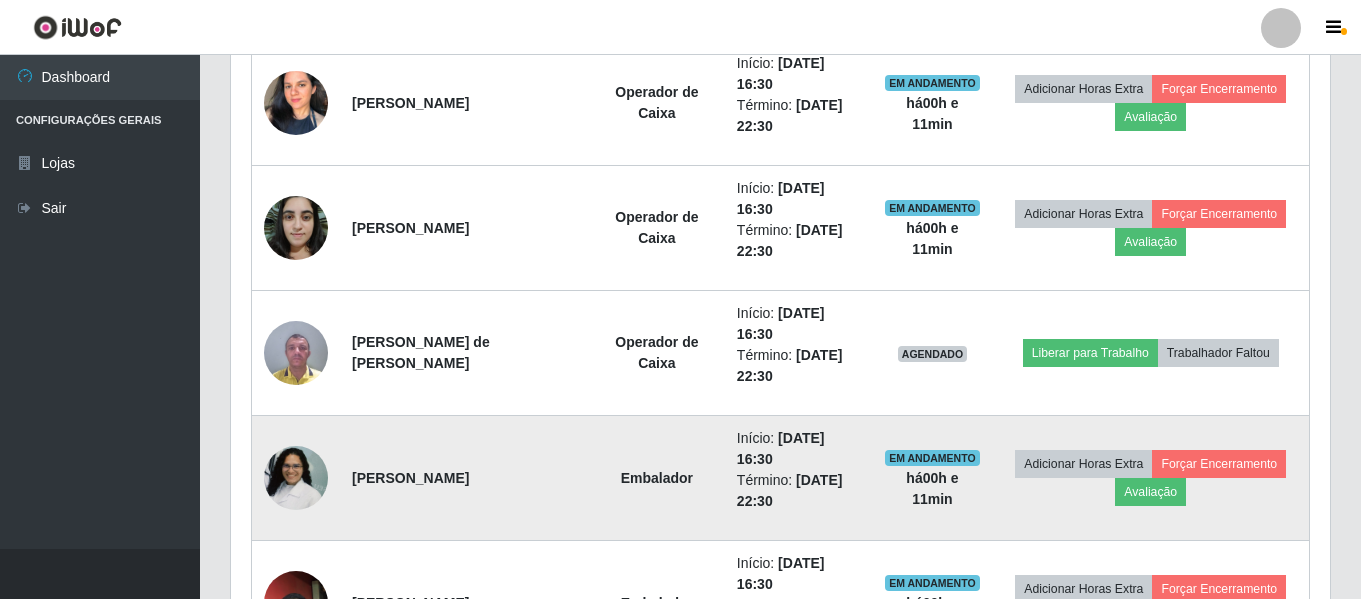scroll, scrollTop: 1000, scrollLeft: 0, axis: vertical 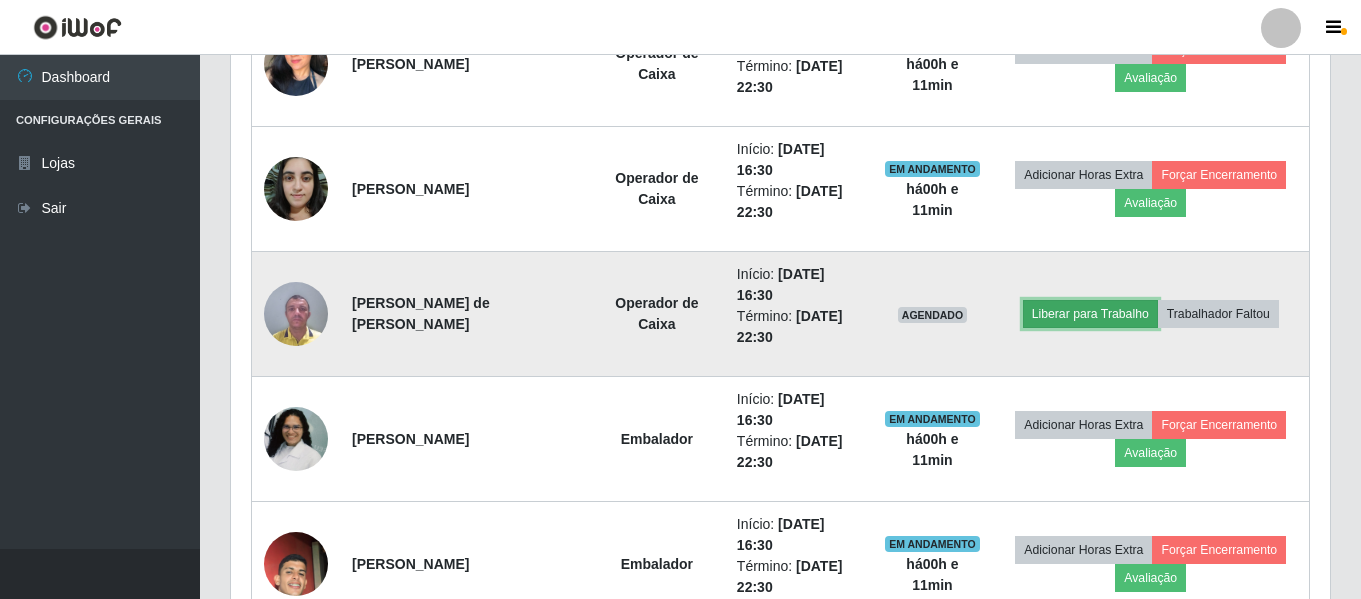click on "Liberar para Trabalho" at bounding box center [1090, 314] 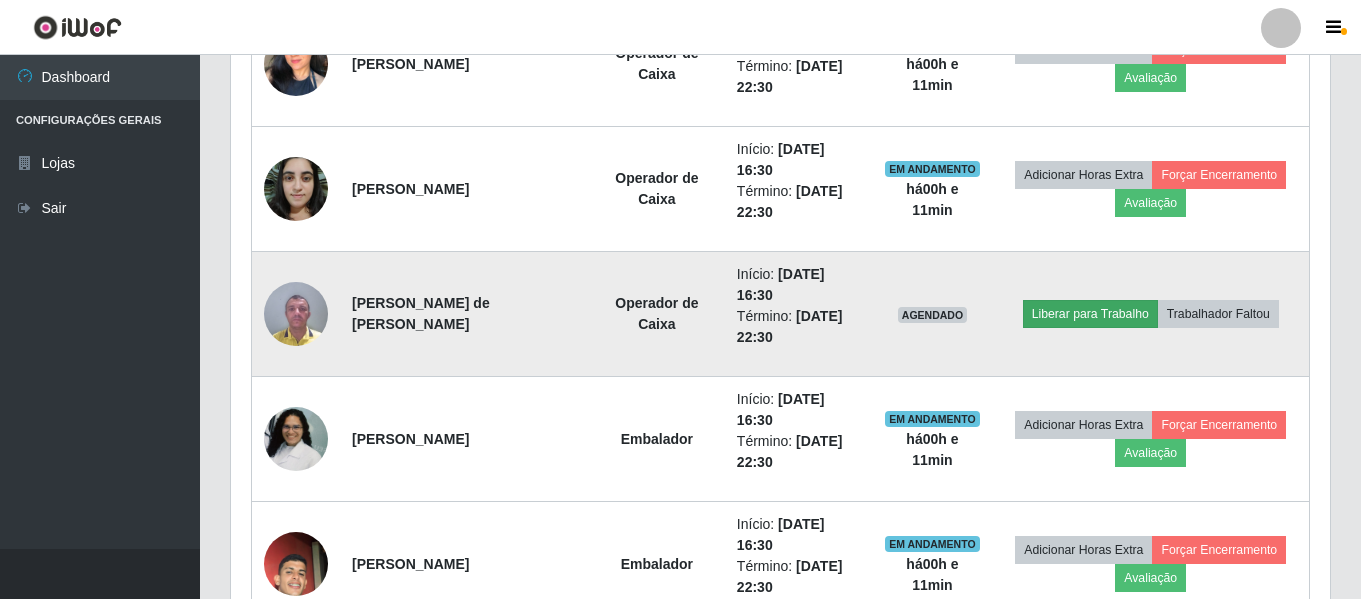 scroll, scrollTop: 999585, scrollLeft: 998911, axis: both 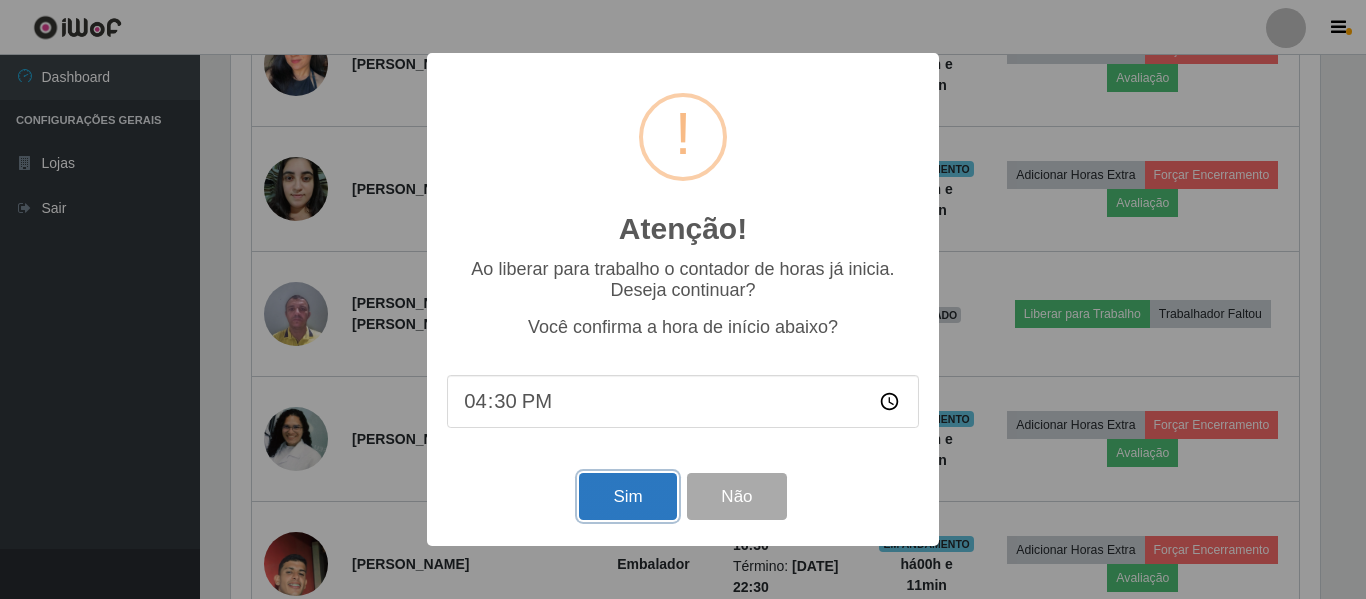 drag, startPoint x: 627, startPoint y: 496, endPoint x: 616, endPoint y: 502, distance: 12.529964 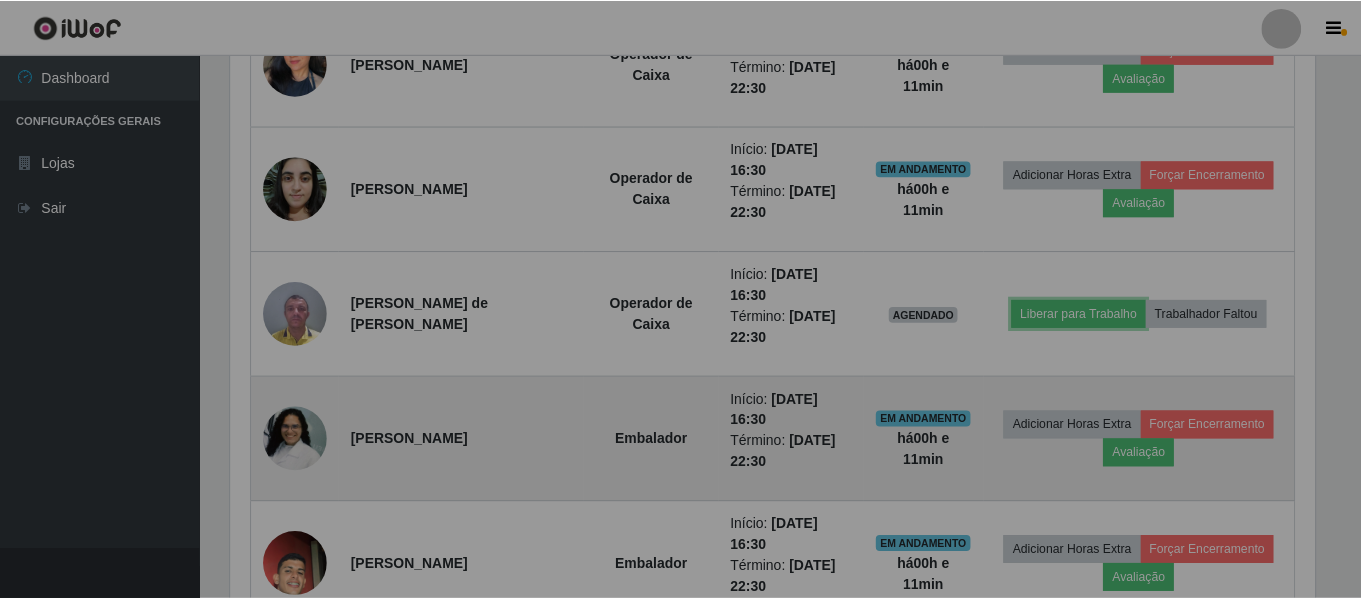 scroll, scrollTop: 999585, scrollLeft: 998901, axis: both 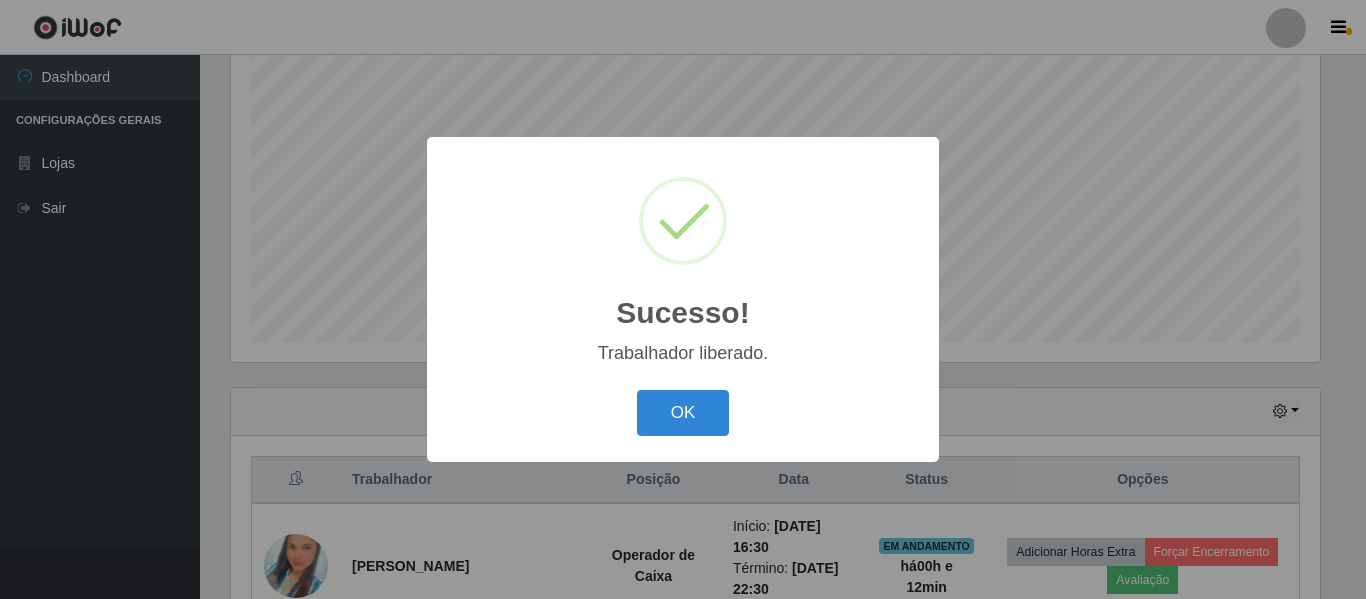 type 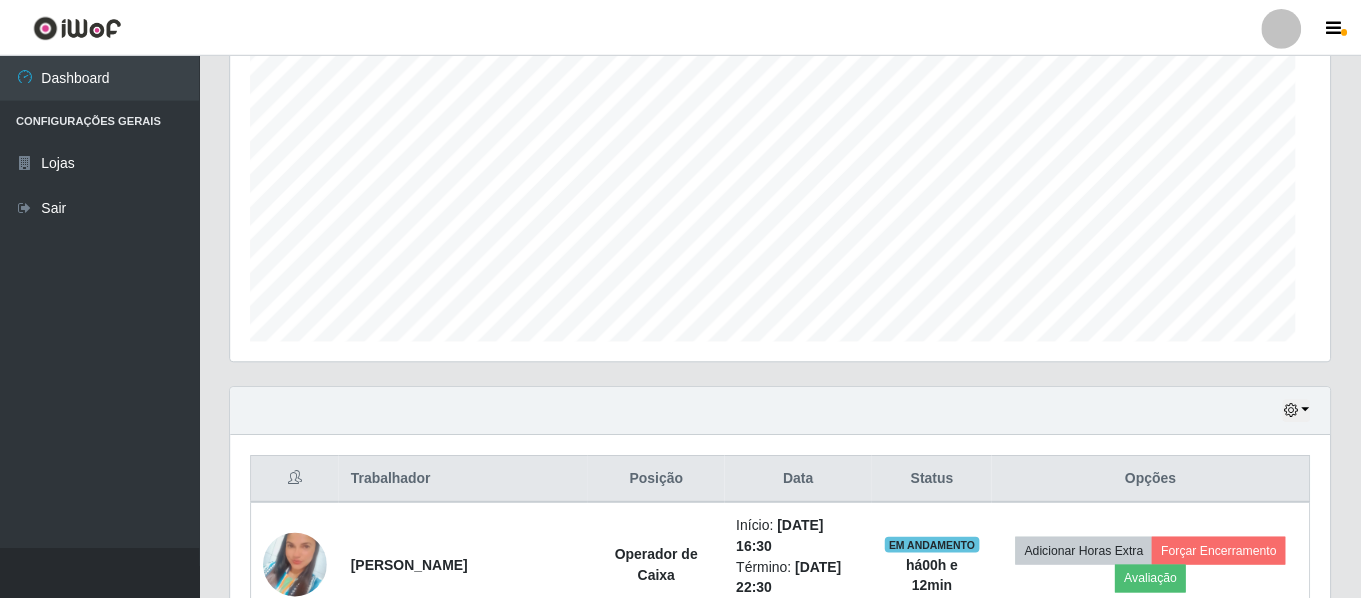 scroll, scrollTop: 999585, scrollLeft: 998901, axis: both 